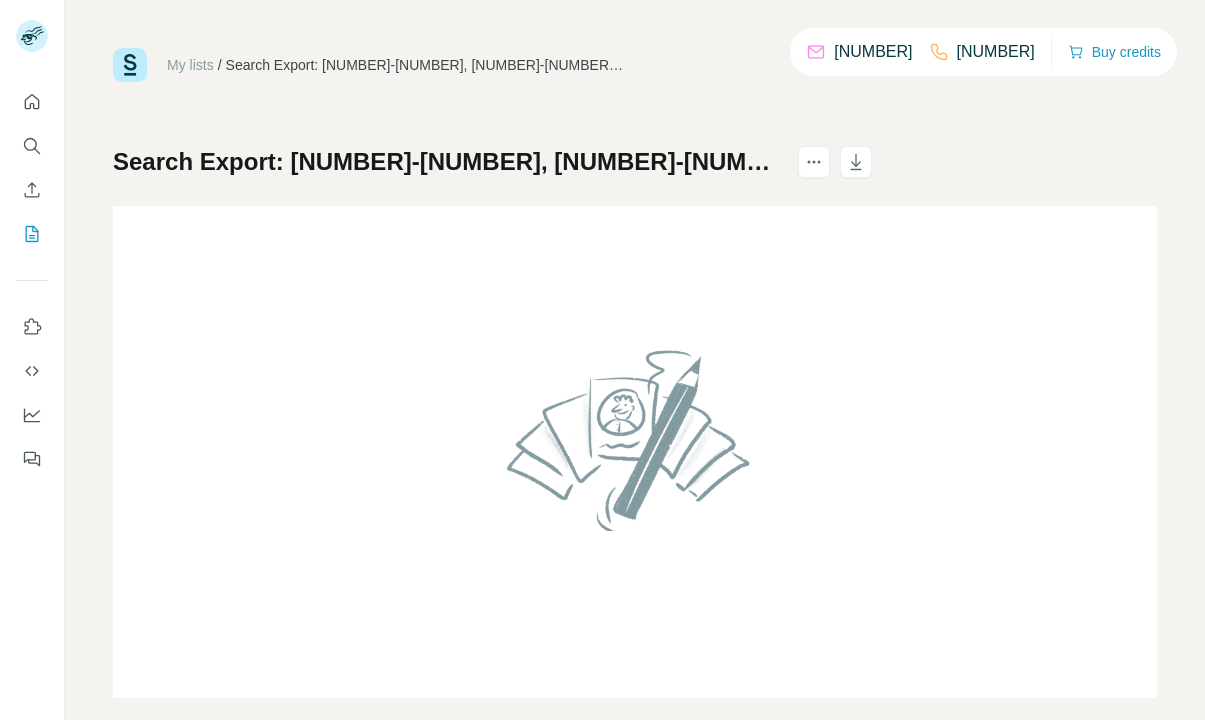 scroll, scrollTop: 0, scrollLeft: 0, axis: both 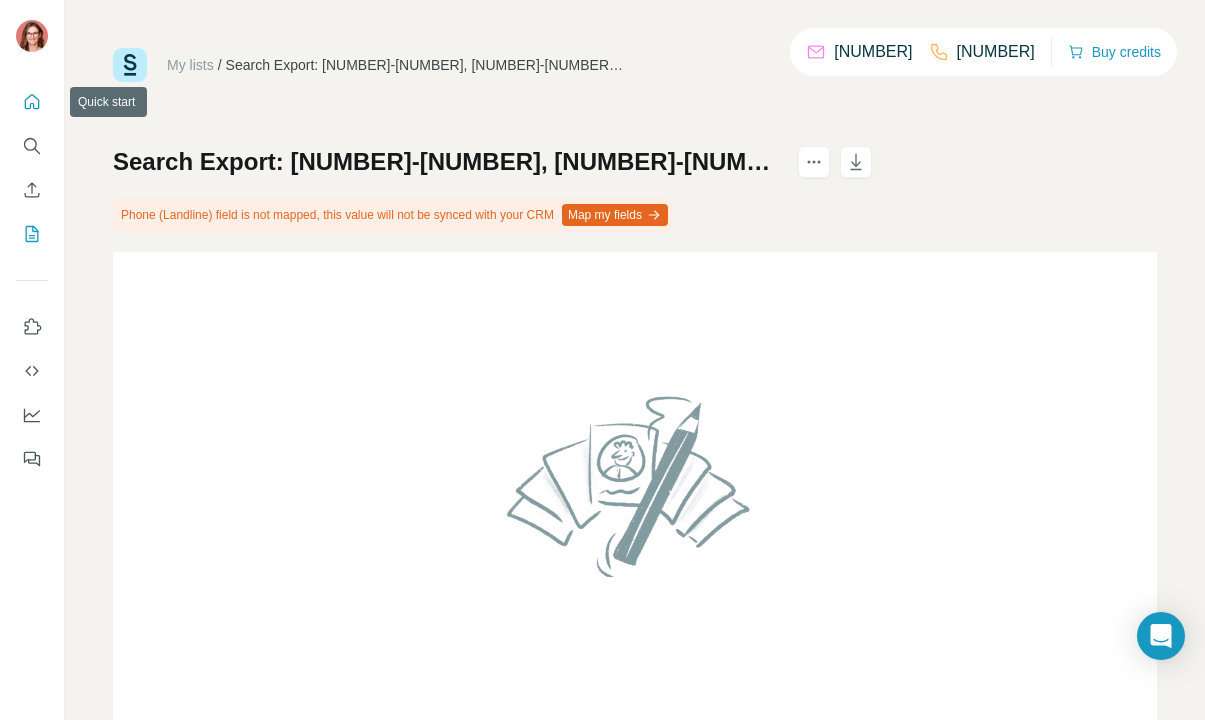click 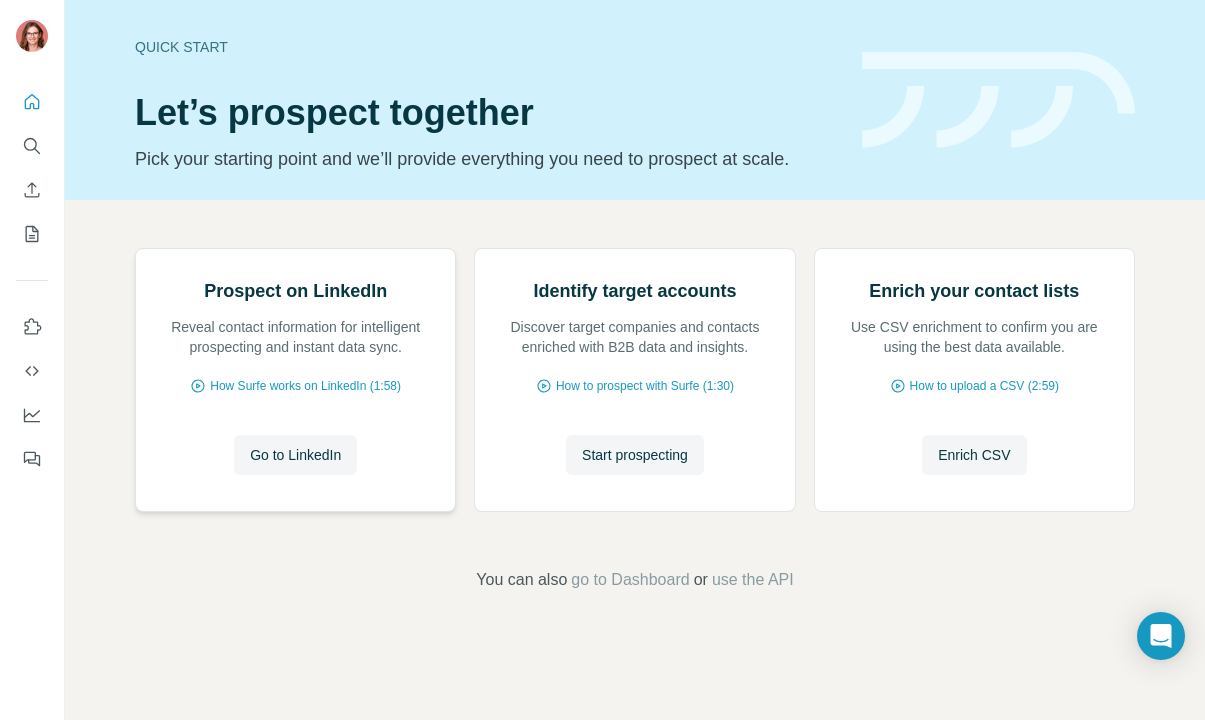 scroll, scrollTop: 99, scrollLeft: 0, axis: vertical 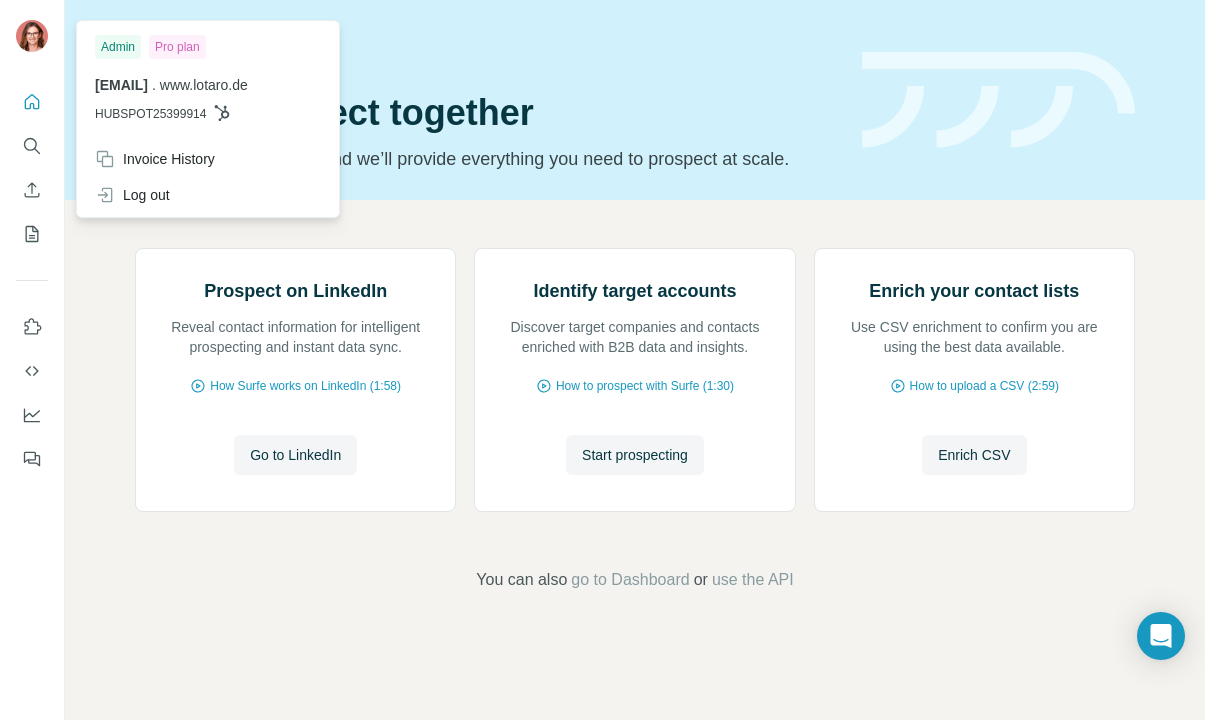 click at bounding box center (32, 36) 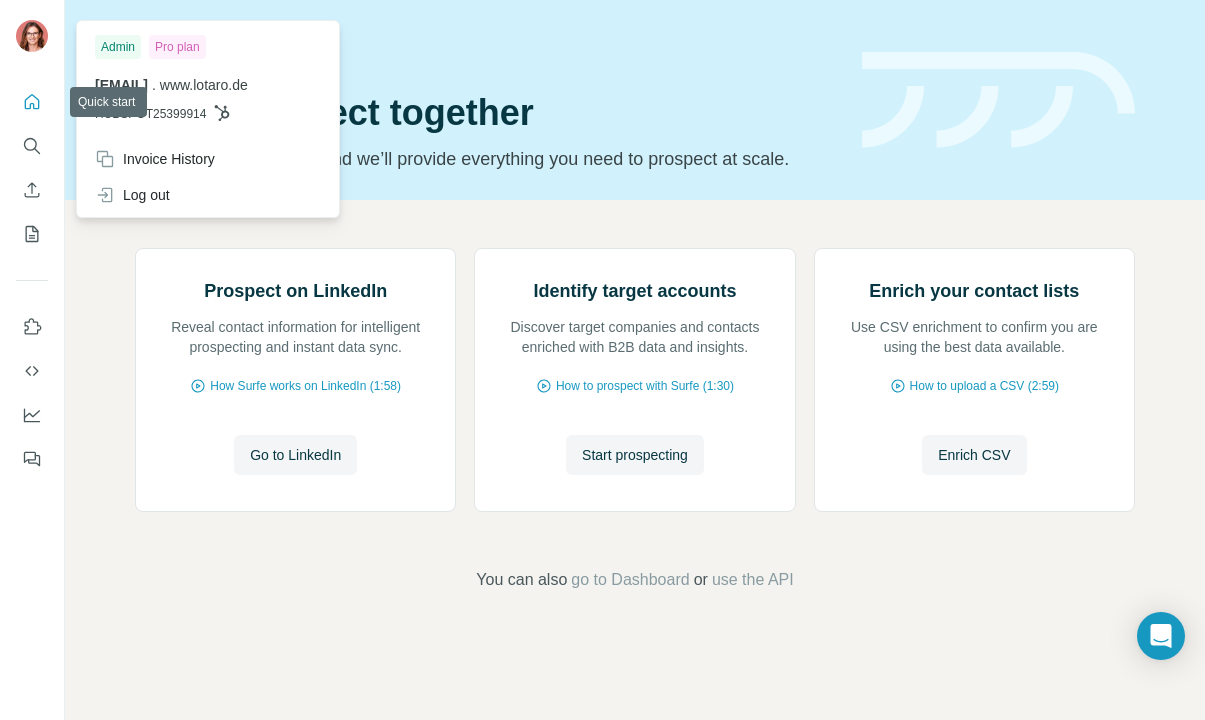 click 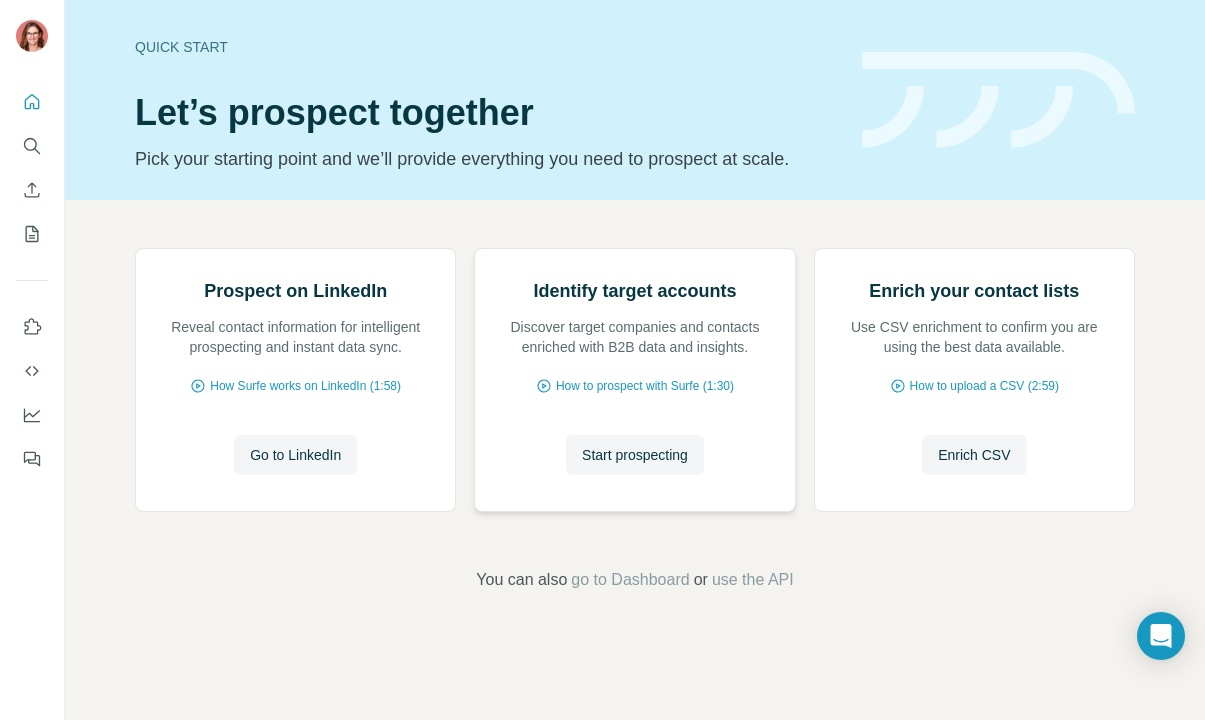 scroll, scrollTop: 0, scrollLeft: 0, axis: both 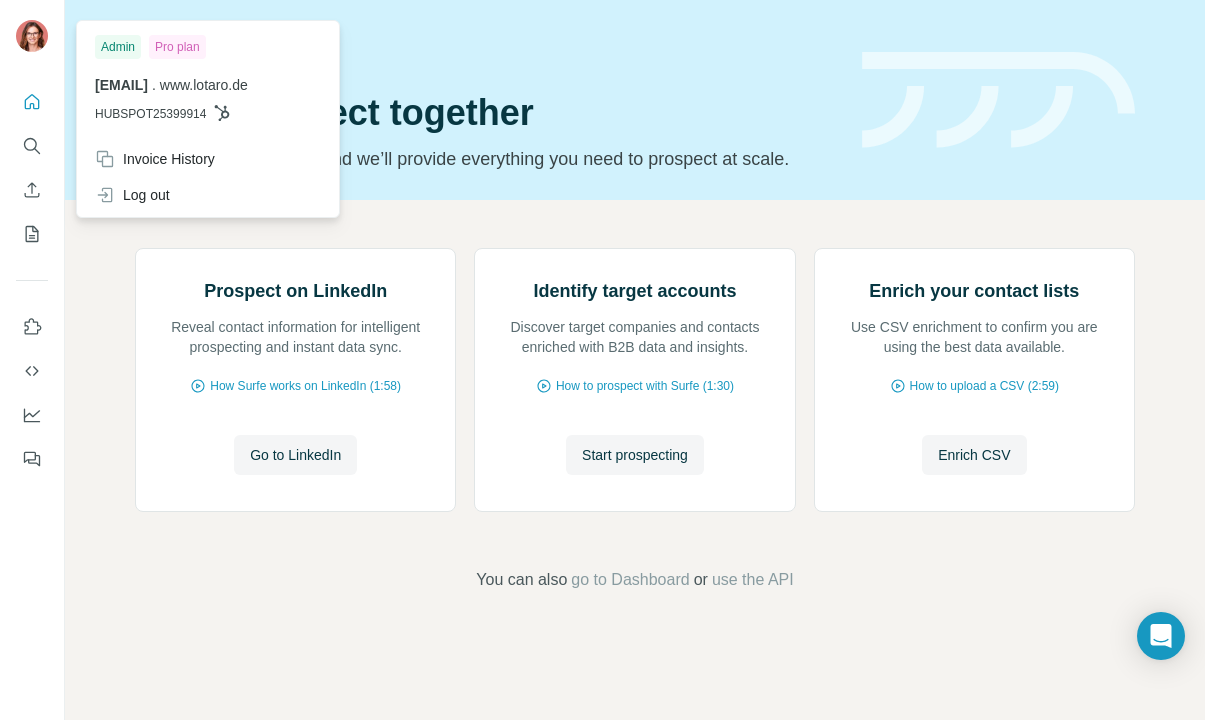 click at bounding box center (32, 36) 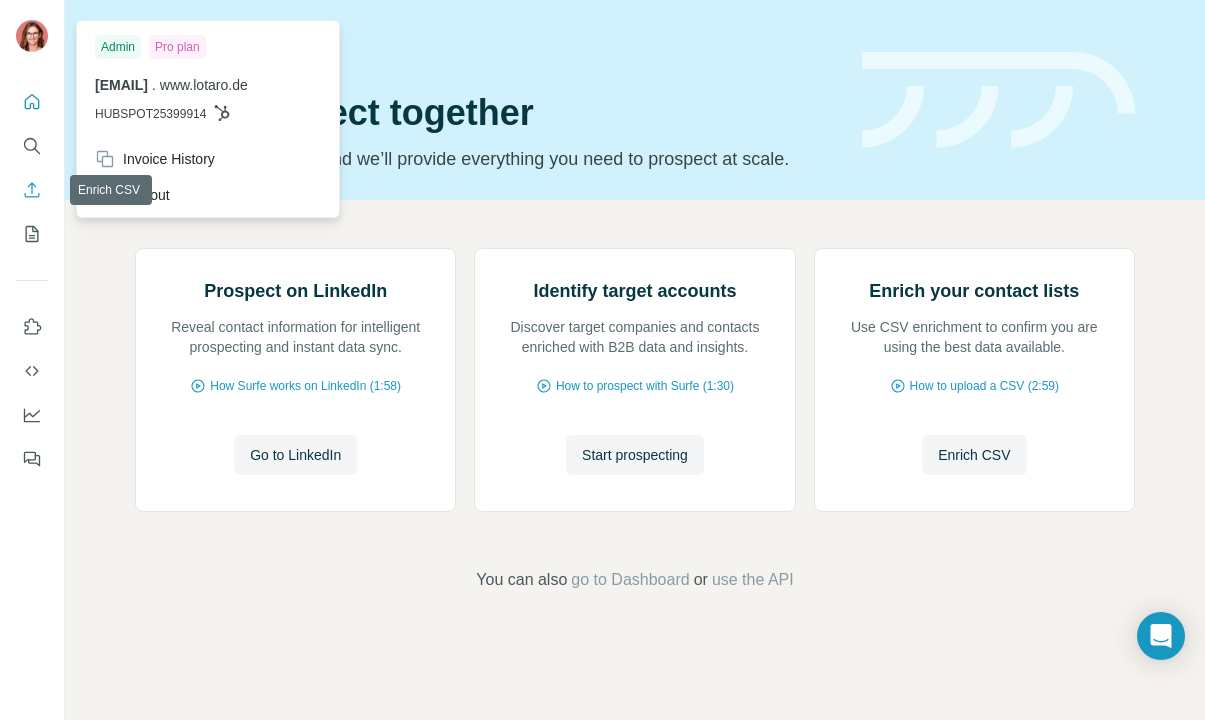 click 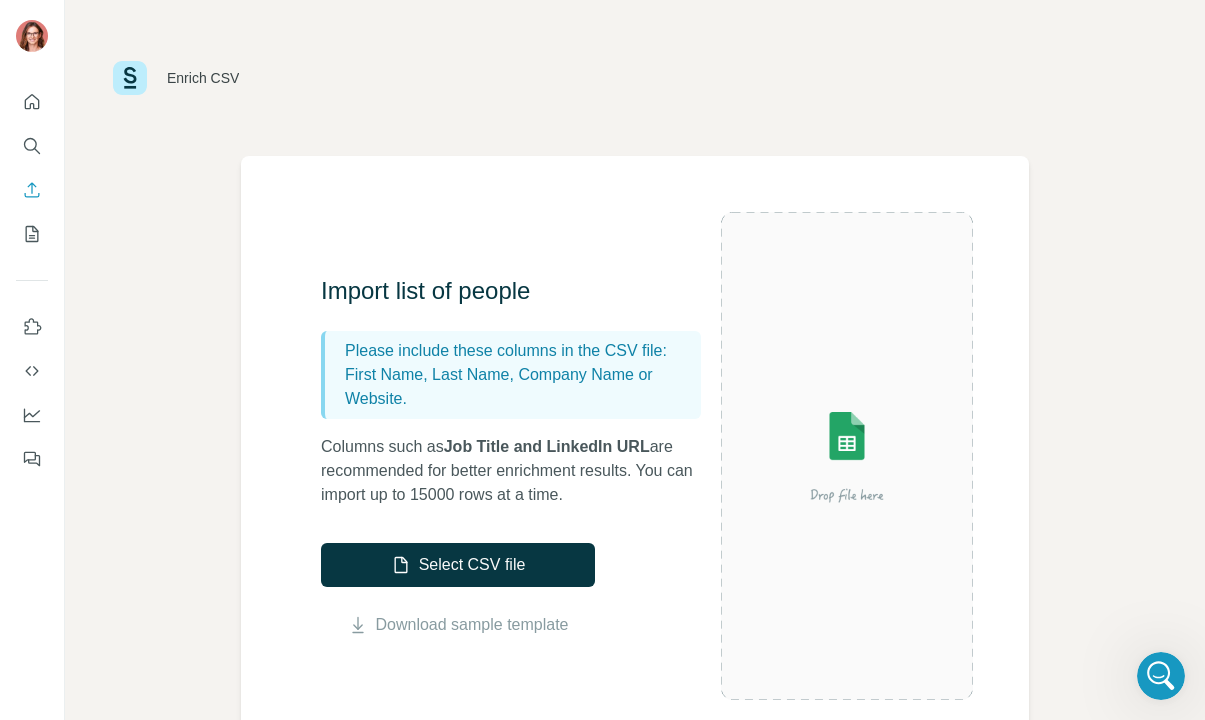 scroll, scrollTop: 0, scrollLeft: 0, axis: both 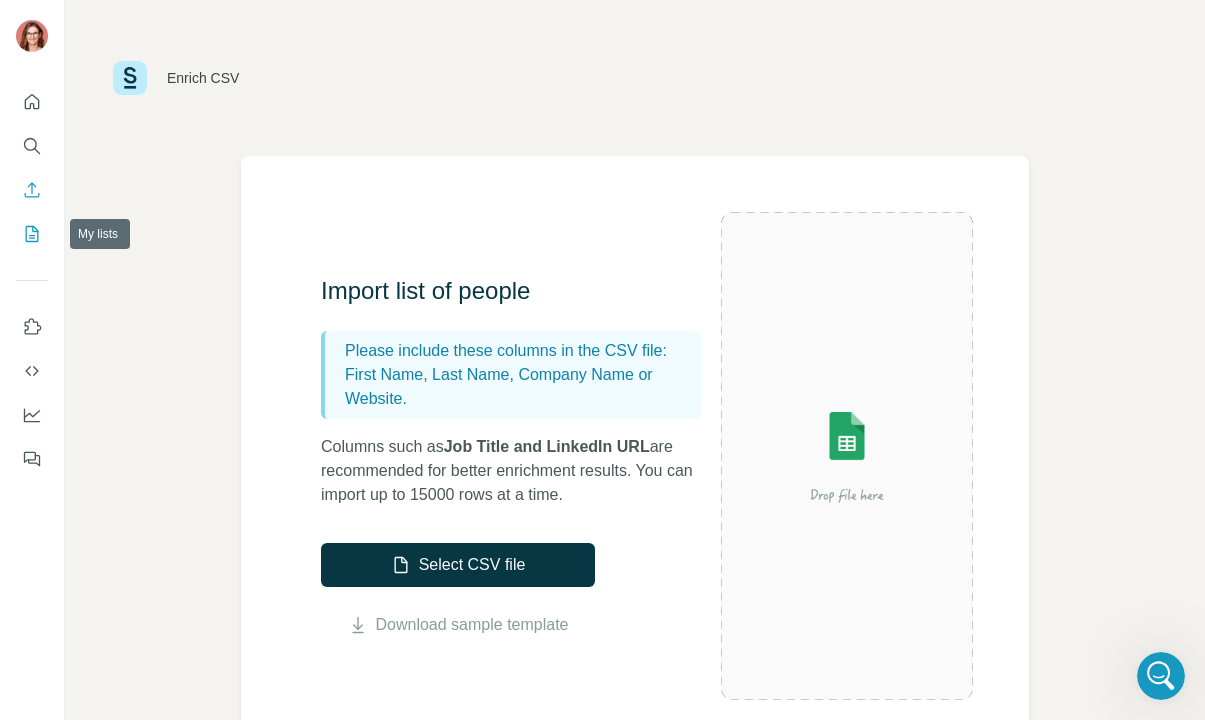 click 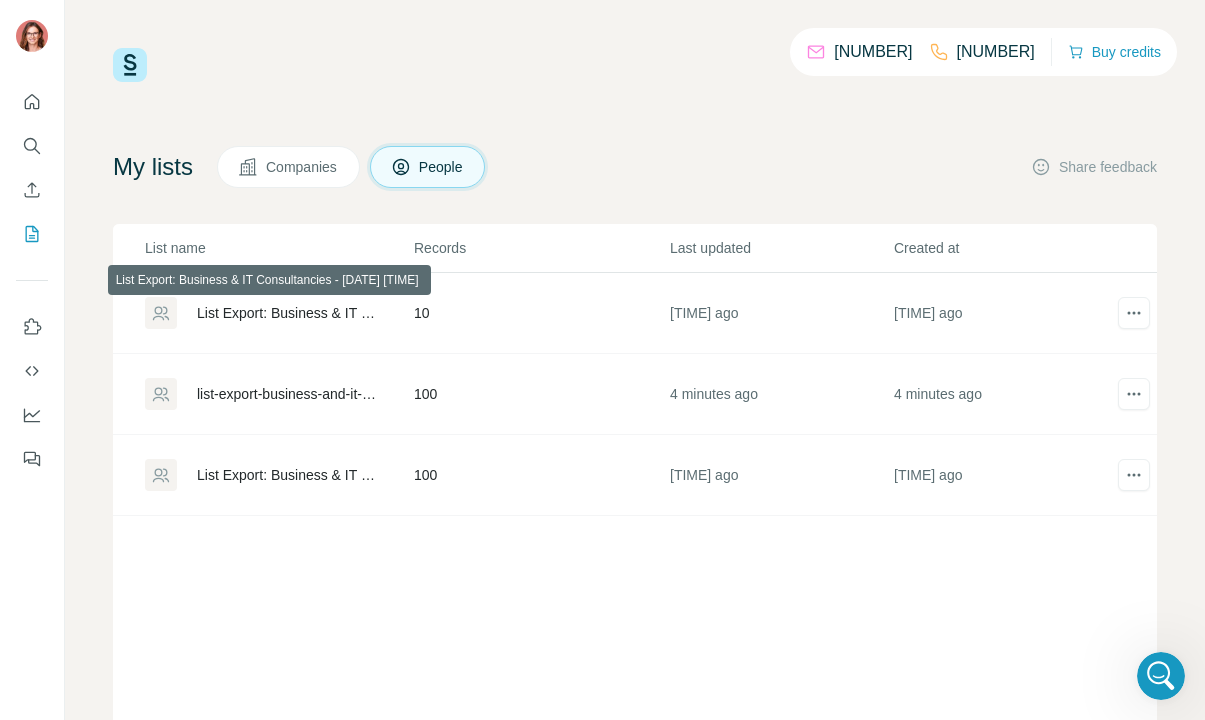 click on "List Export: Business & IT Consultancies - [DATE] [TIME]" at bounding box center [288, 313] 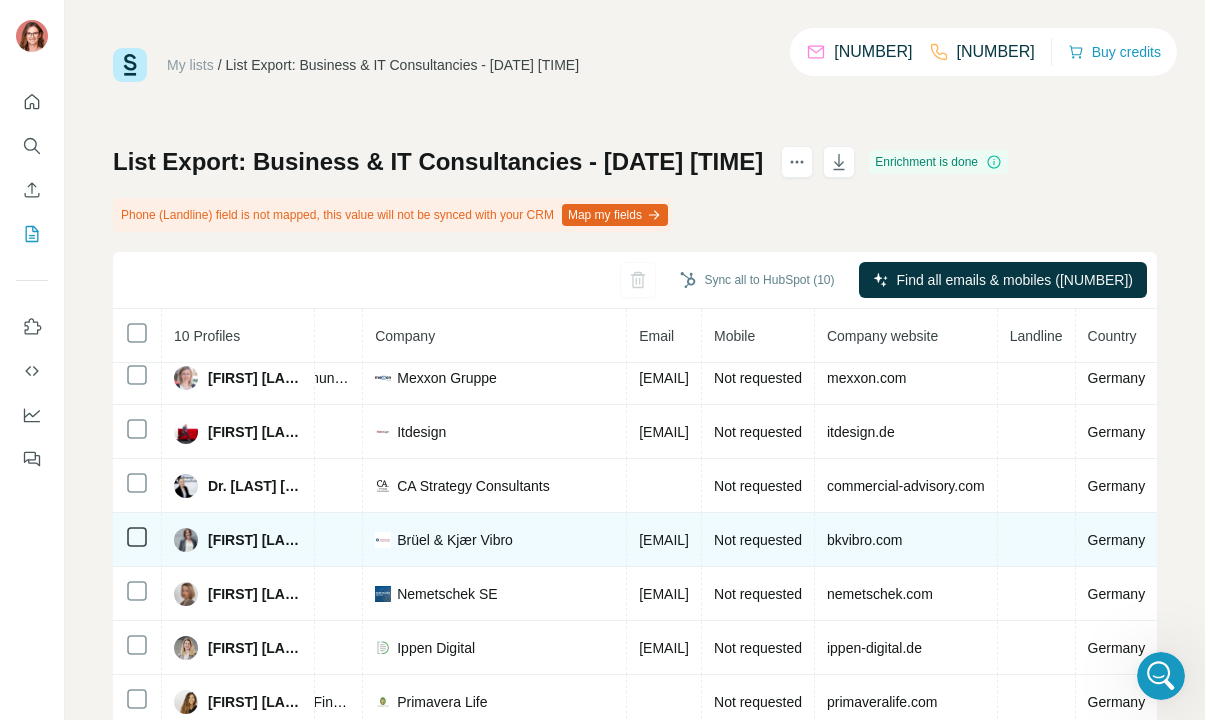 scroll, scrollTop: 66, scrollLeft: 689, axis: both 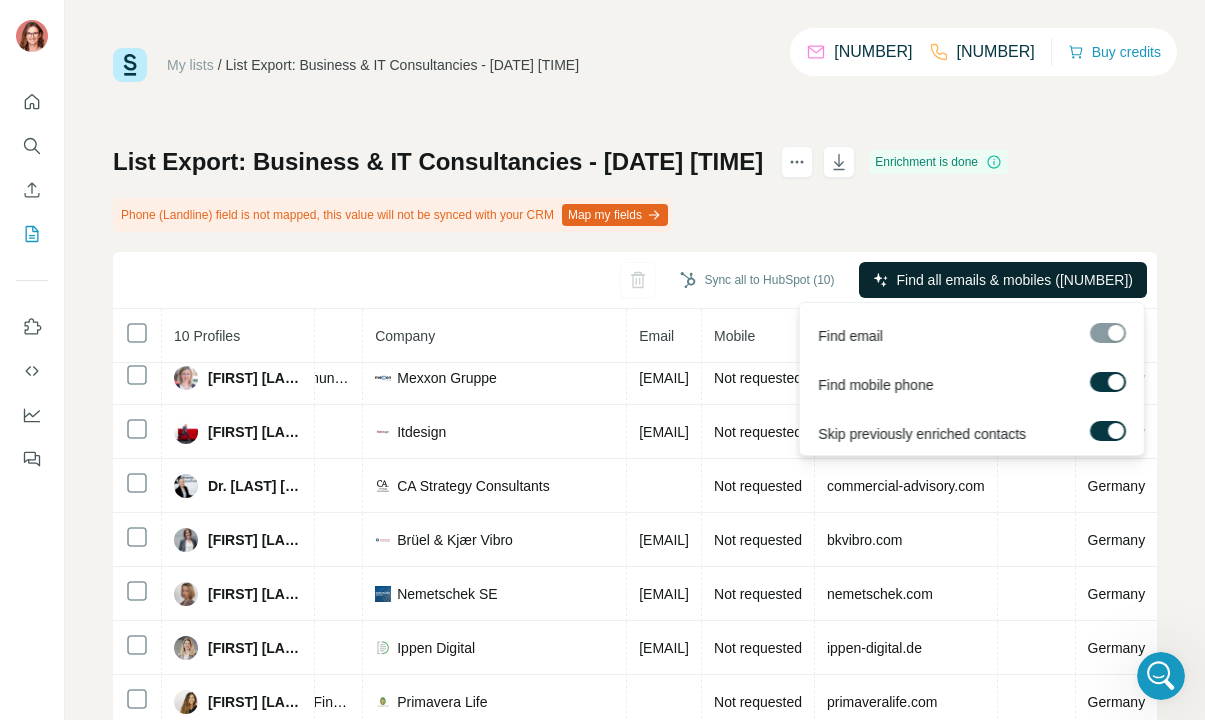 click on "Find all emails & mobiles ([NUMBER])" at bounding box center (1015, 280) 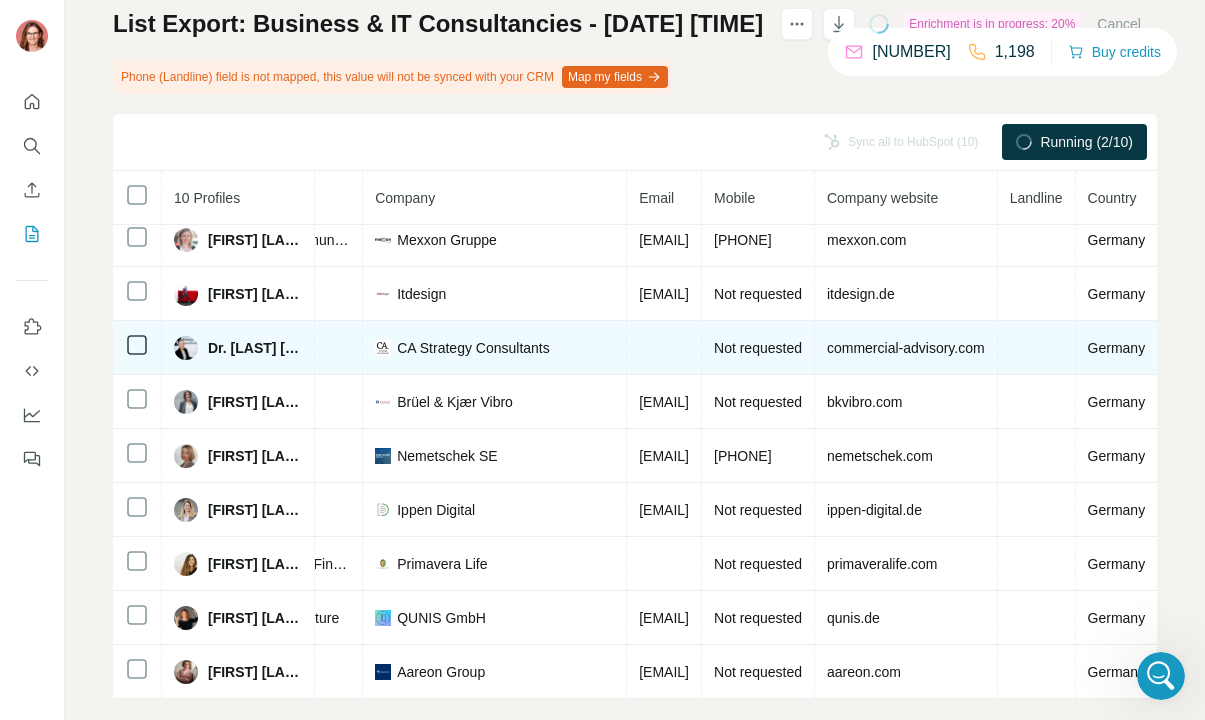 scroll, scrollTop: 141, scrollLeft: 0, axis: vertical 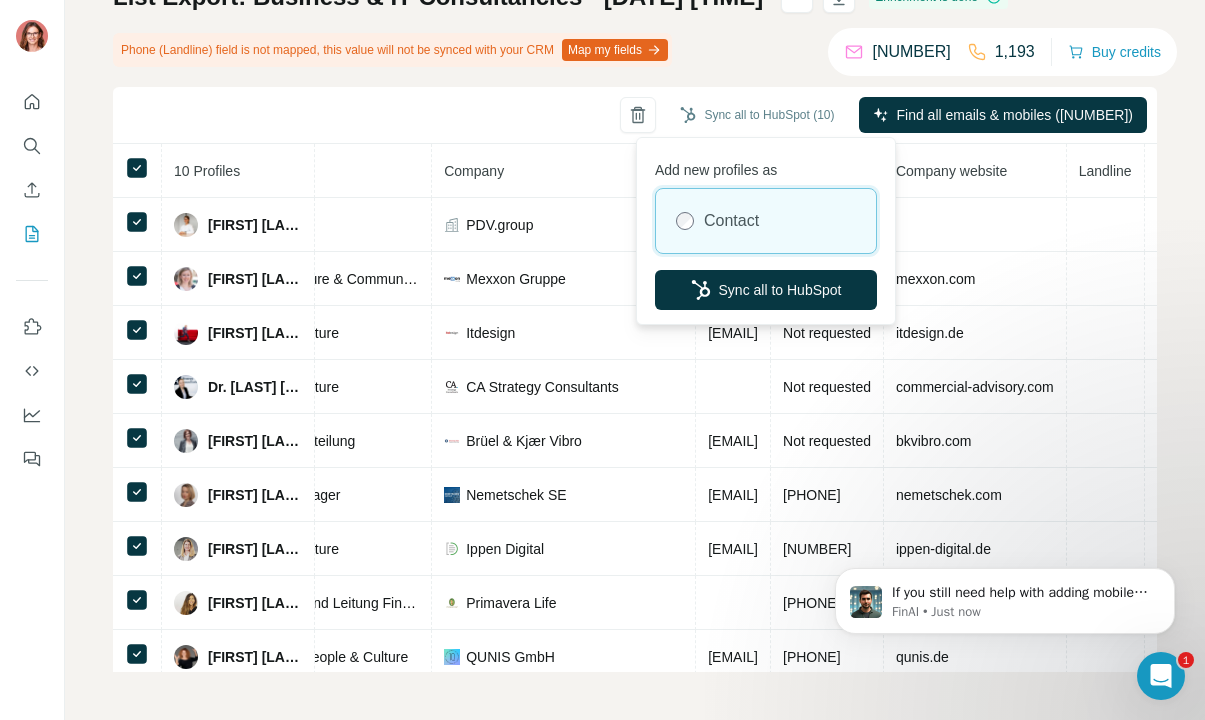 click on "Contact" at bounding box center [766, 221] 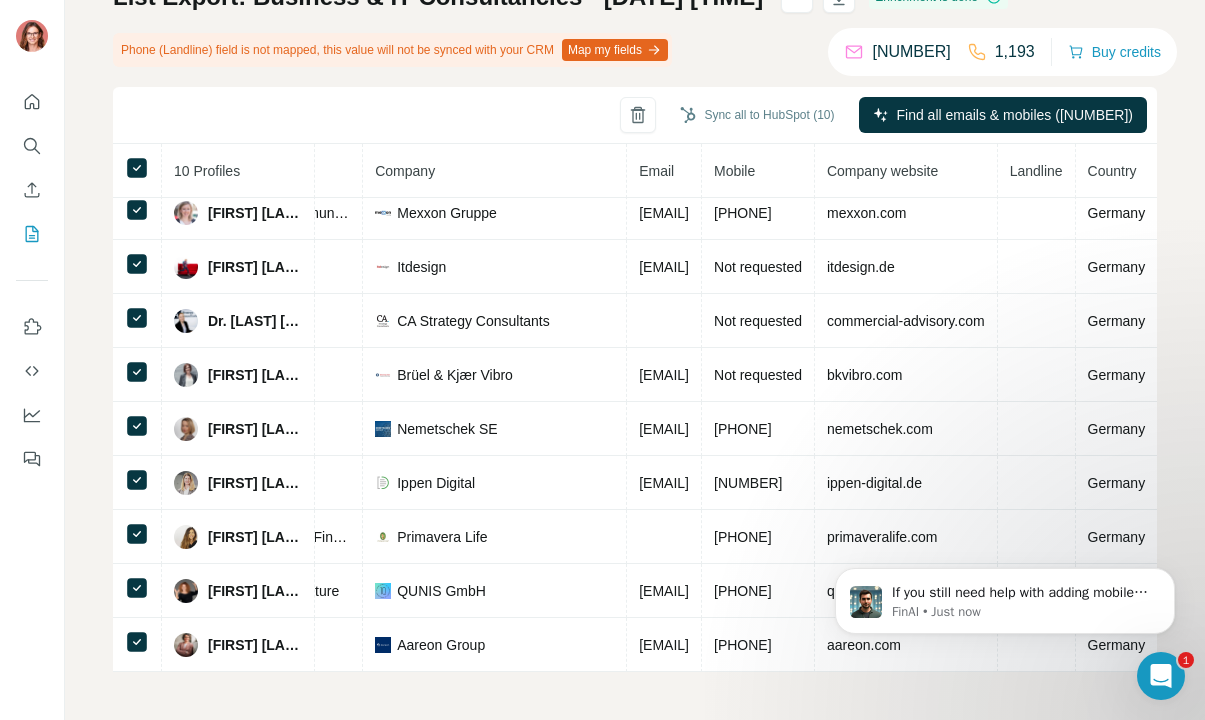 scroll, scrollTop: 0, scrollLeft: 714, axis: horizontal 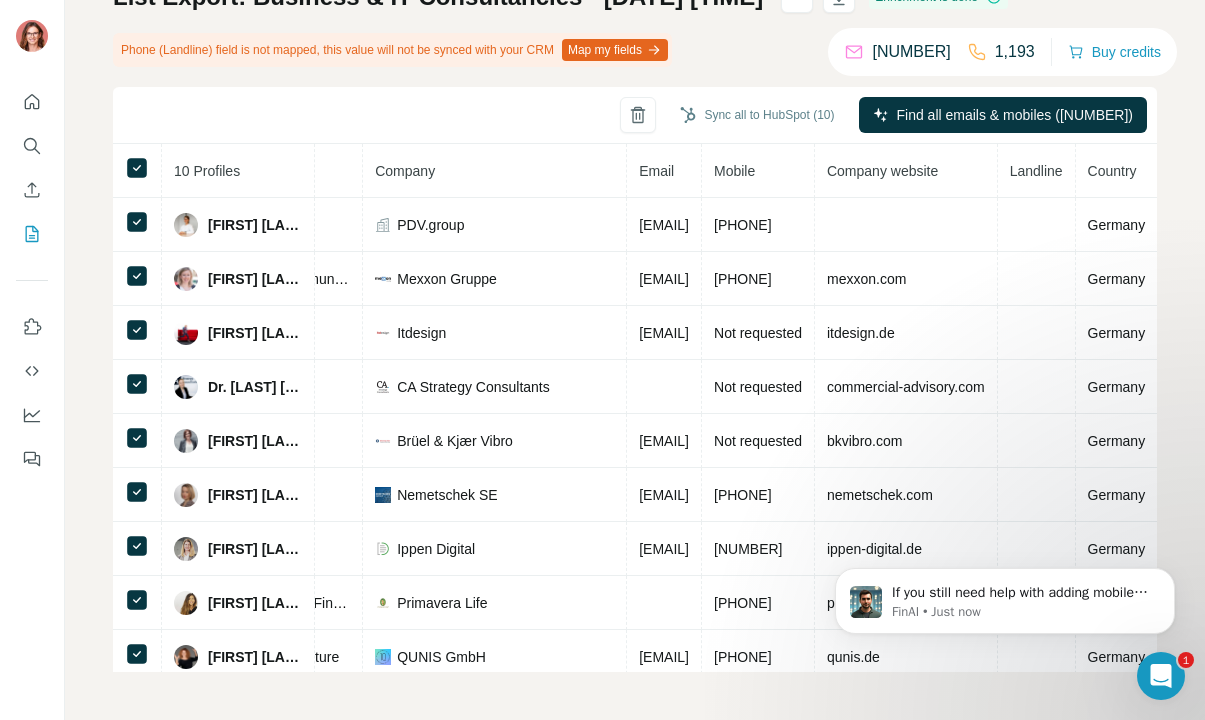 click 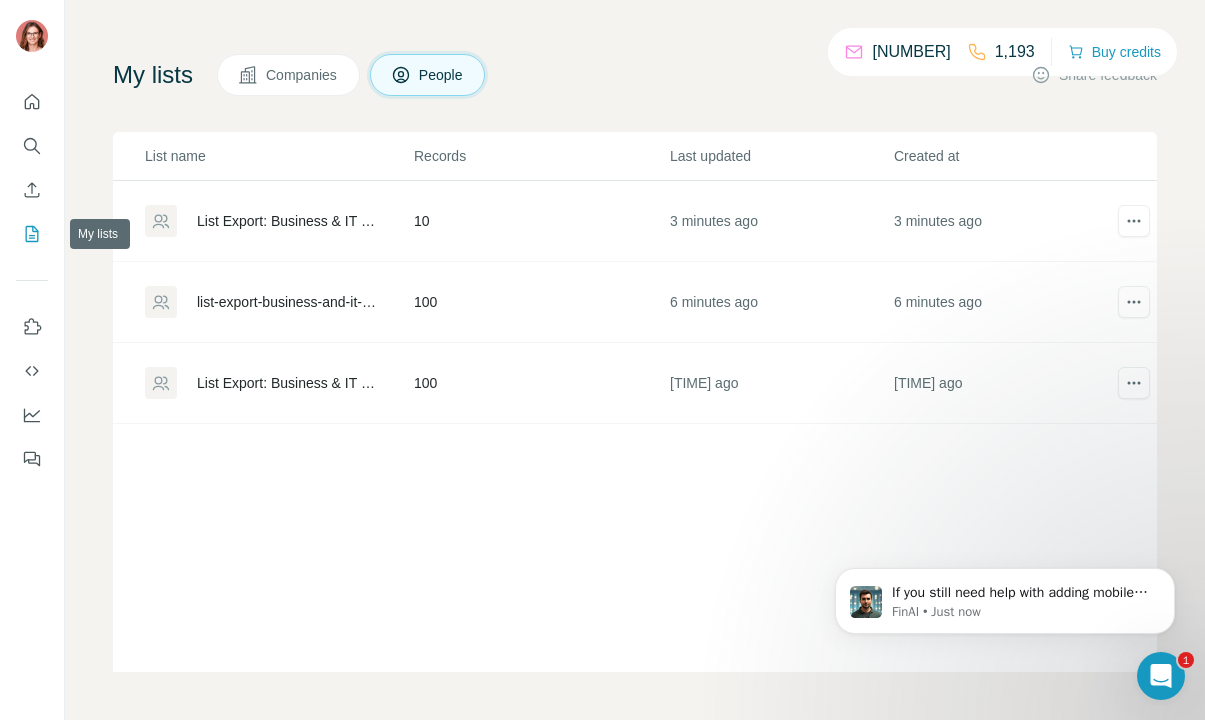 scroll, scrollTop: 92, scrollLeft: 0, axis: vertical 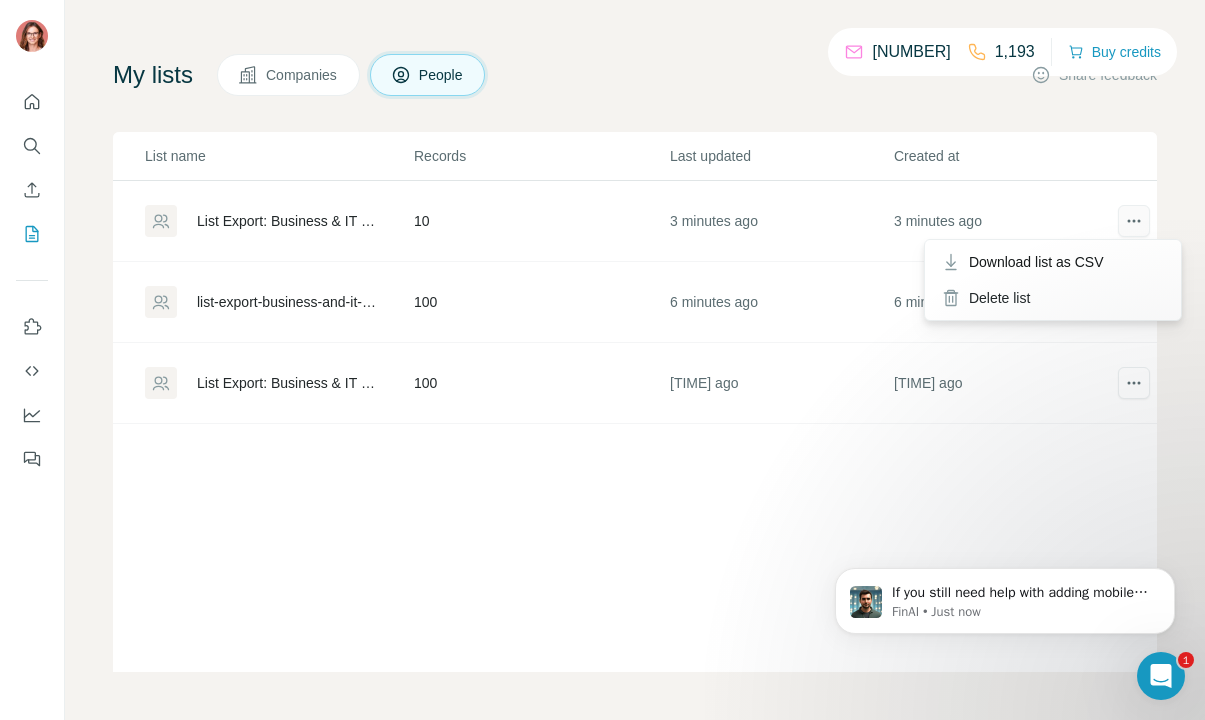 click 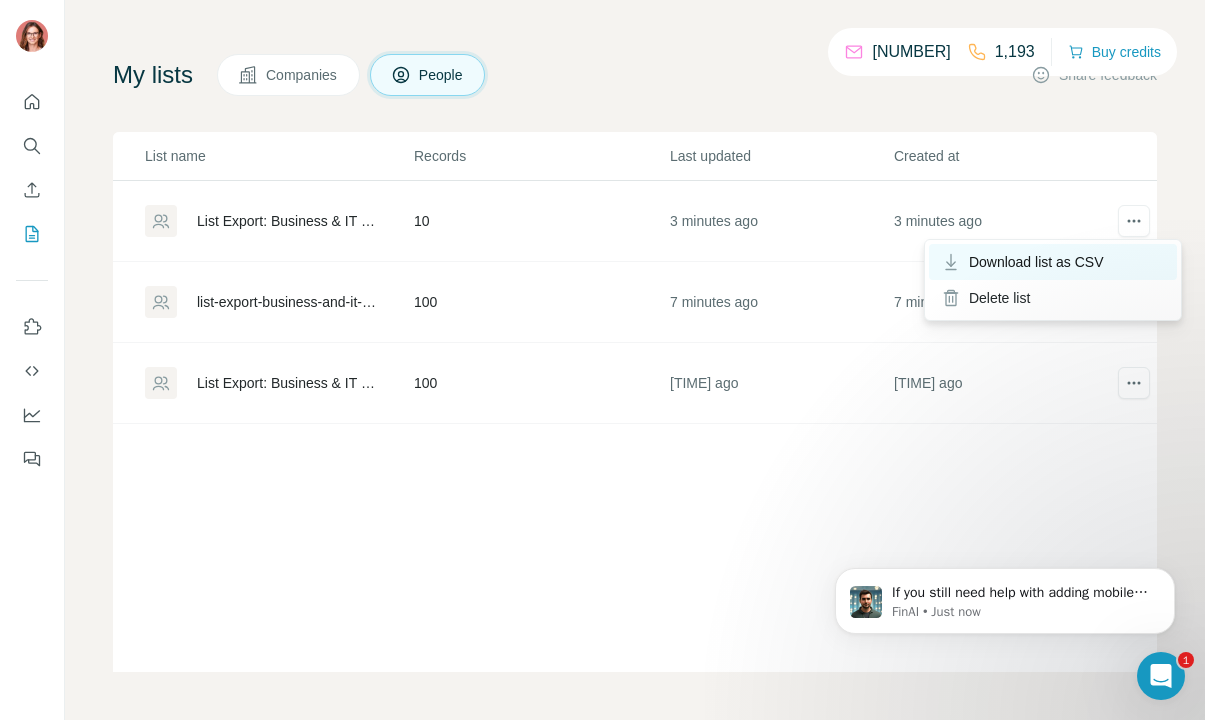 click on "Download list as CSV" at bounding box center [1036, 262] 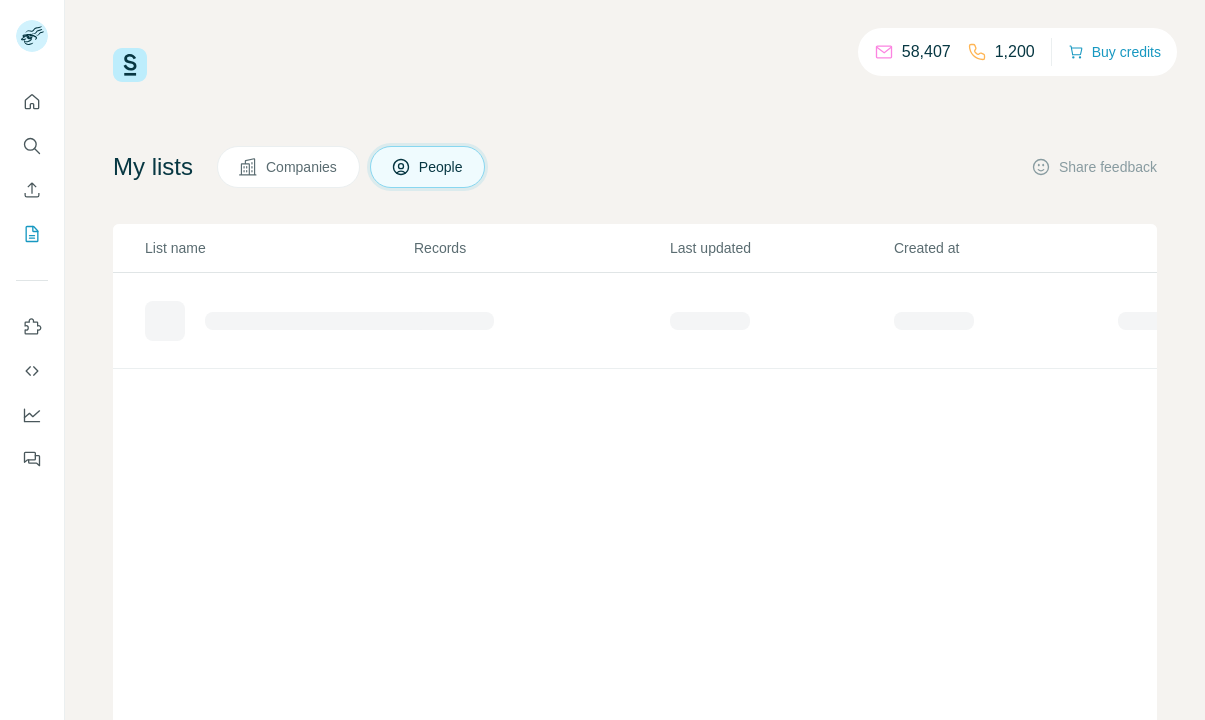scroll, scrollTop: 0, scrollLeft: 0, axis: both 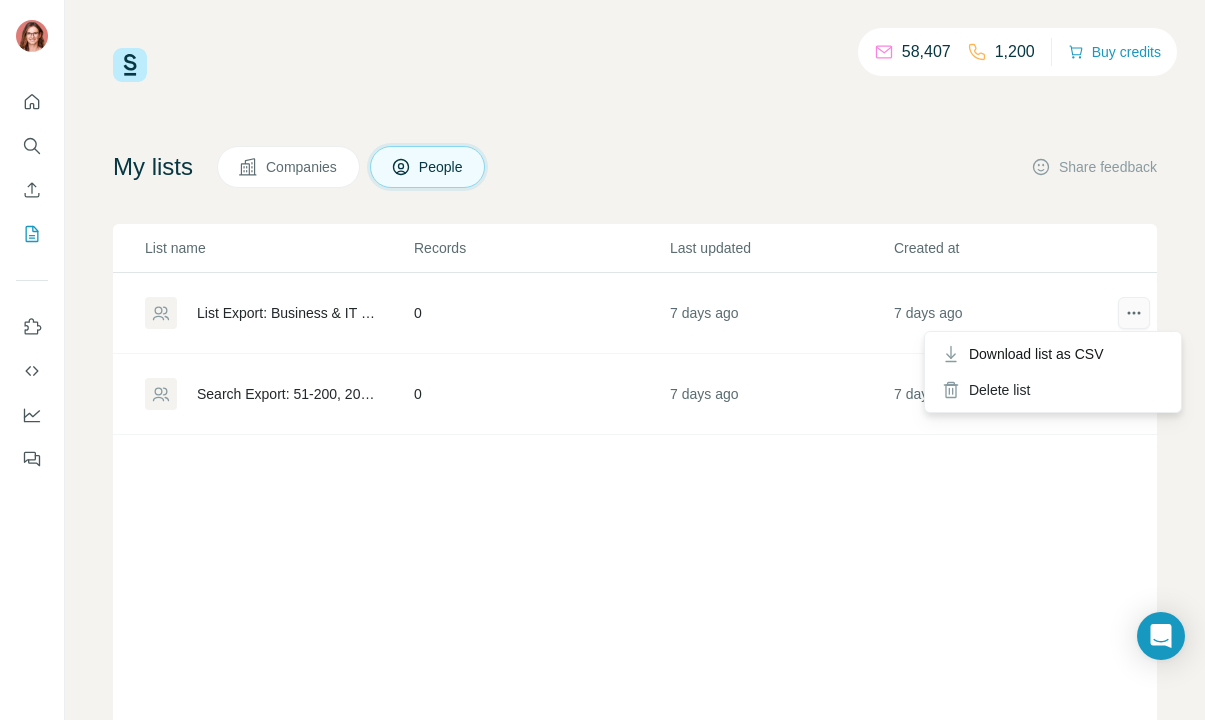 click 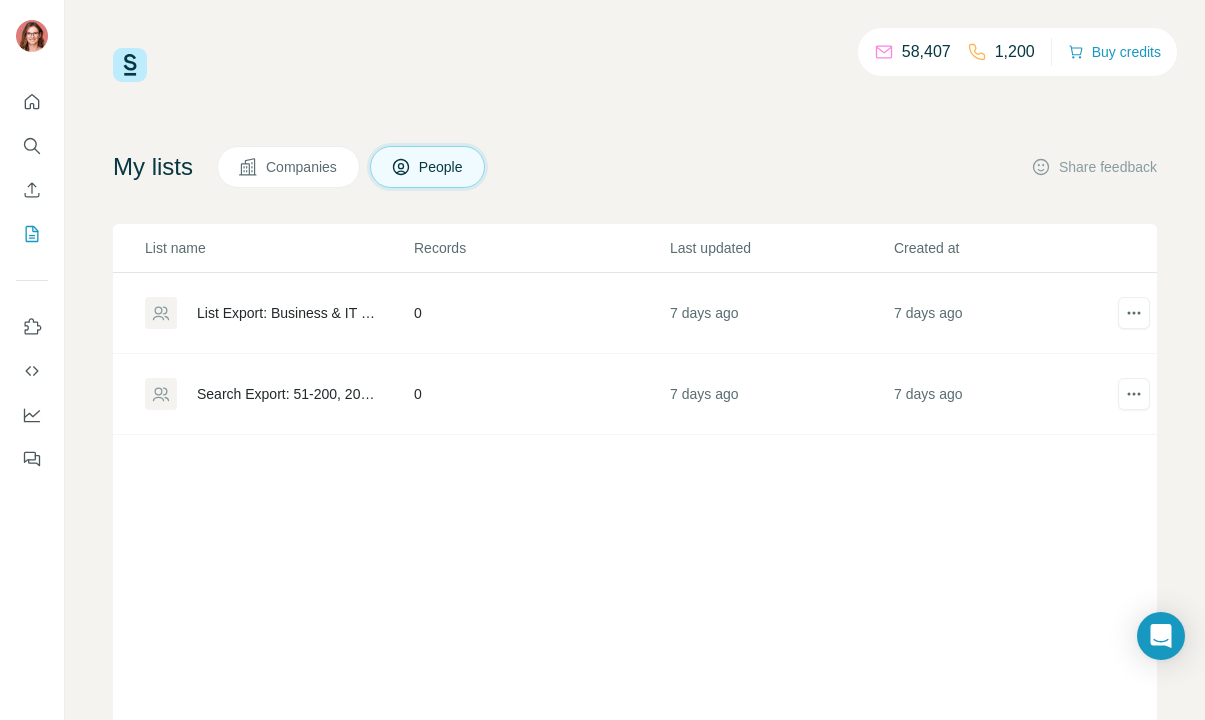 click on "List Export: Business & IT Consultancies - 29/07/2025 17:50" at bounding box center [288, 313] 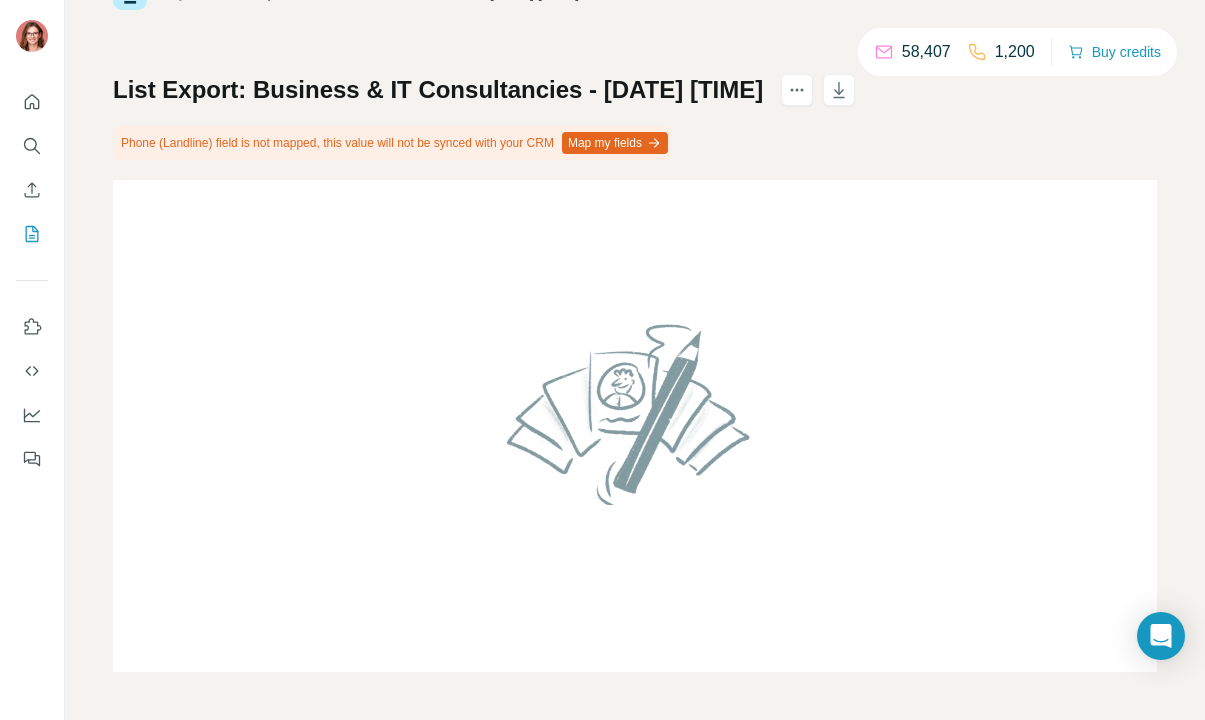 scroll, scrollTop: 0, scrollLeft: 0, axis: both 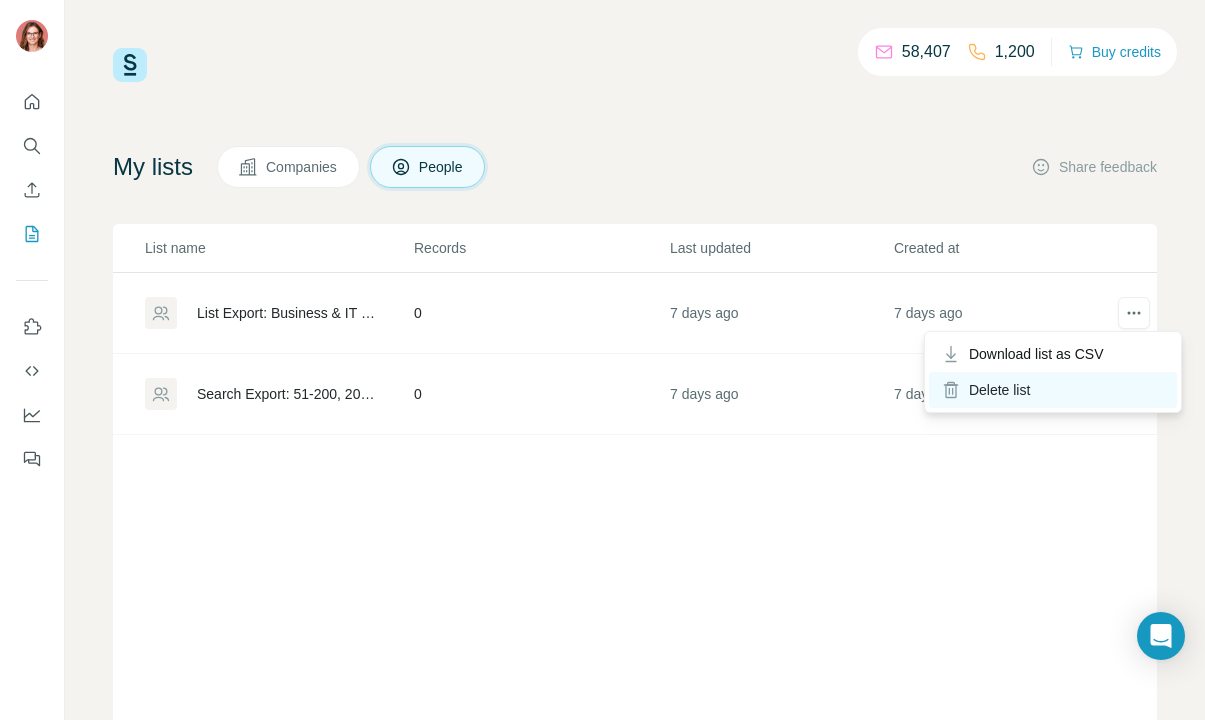 click on "Delete list" at bounding box center [1053, 390] 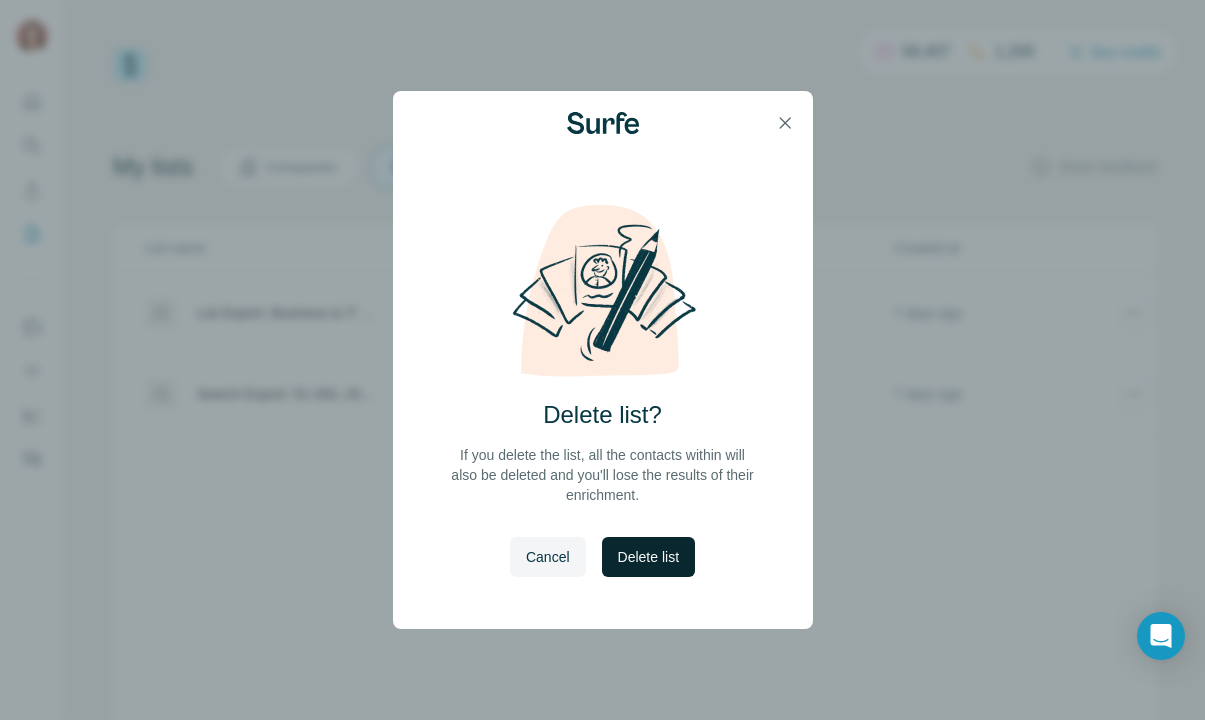 click on "Delete list" at bounding box center (648, 557) 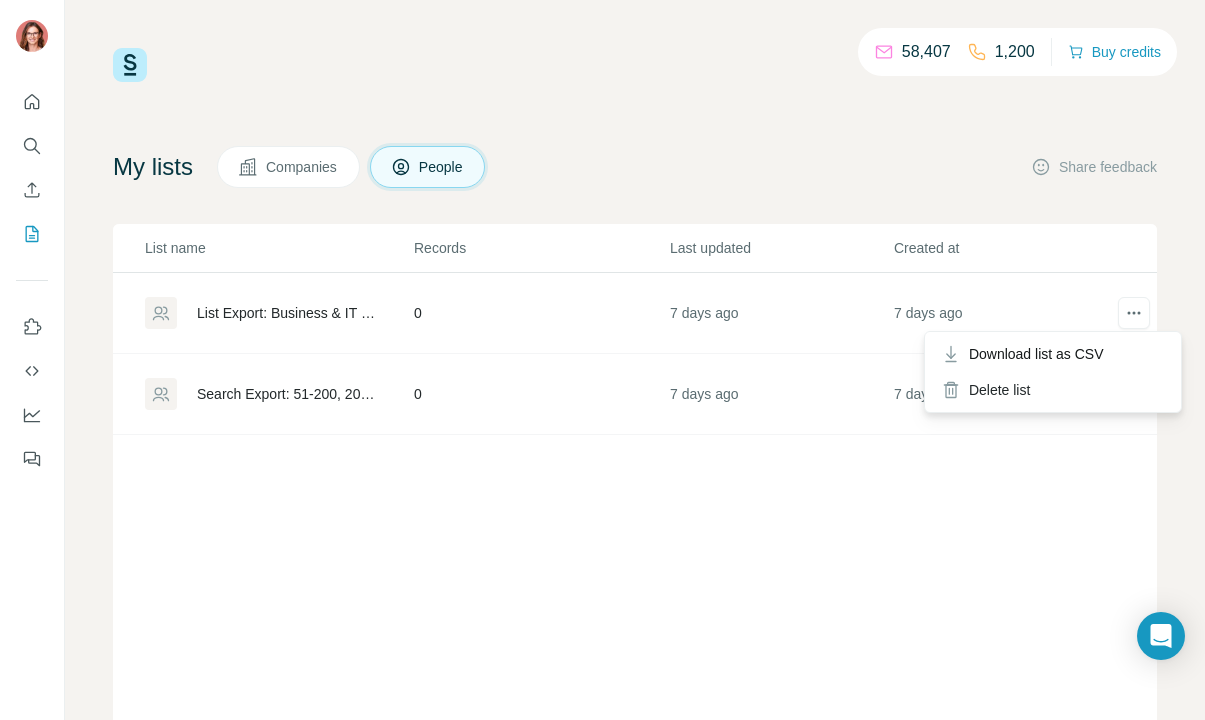 click at bounding box center [1129, 315] 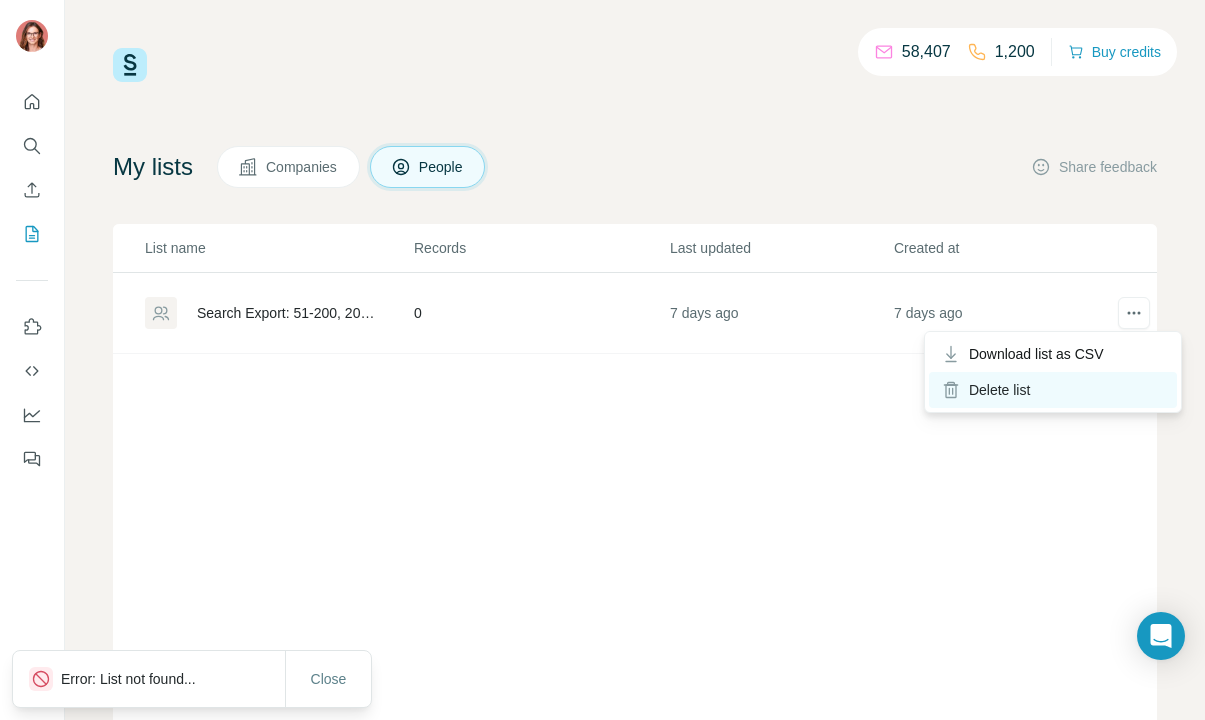 click on "Delete list" at bounding box center (1053, 390) 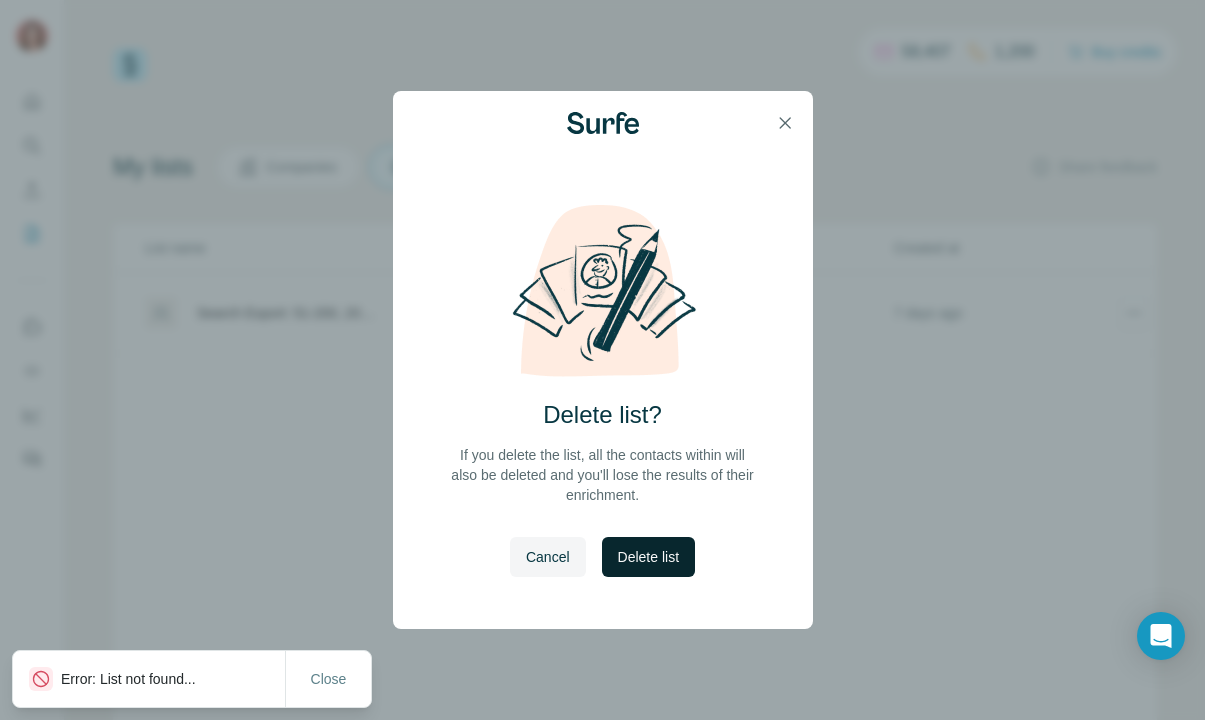 click on "Delete list" at bounding box center (648, 557) 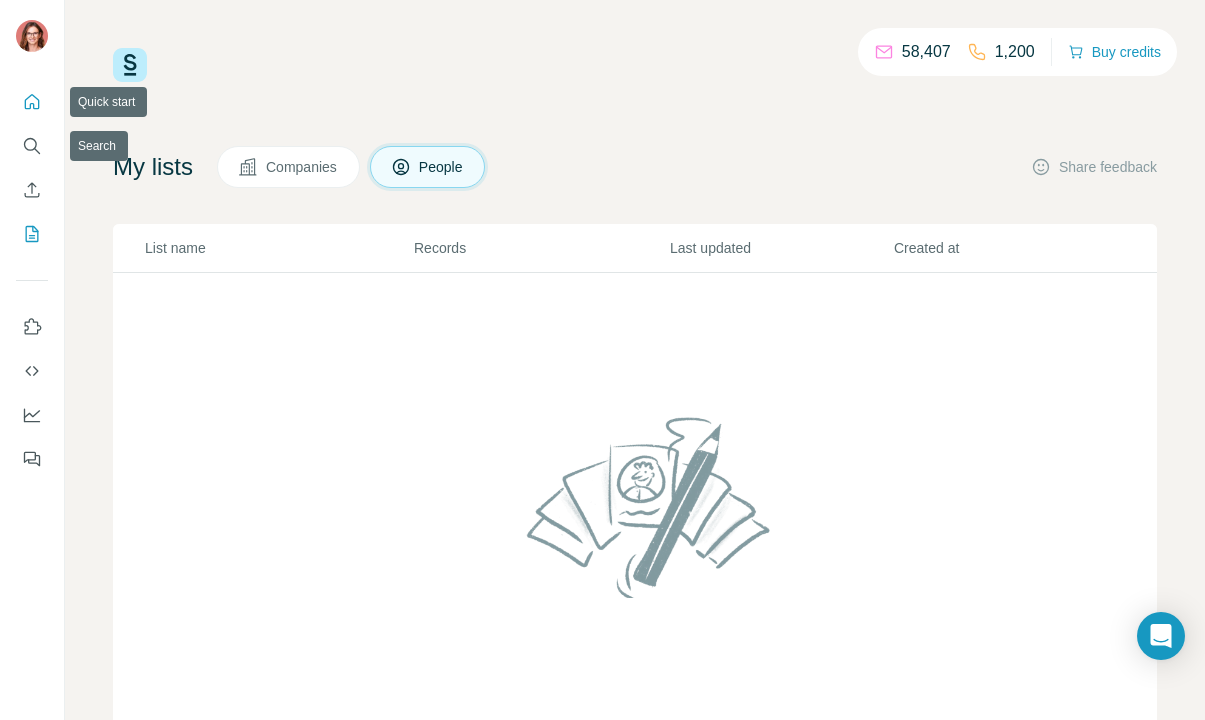click 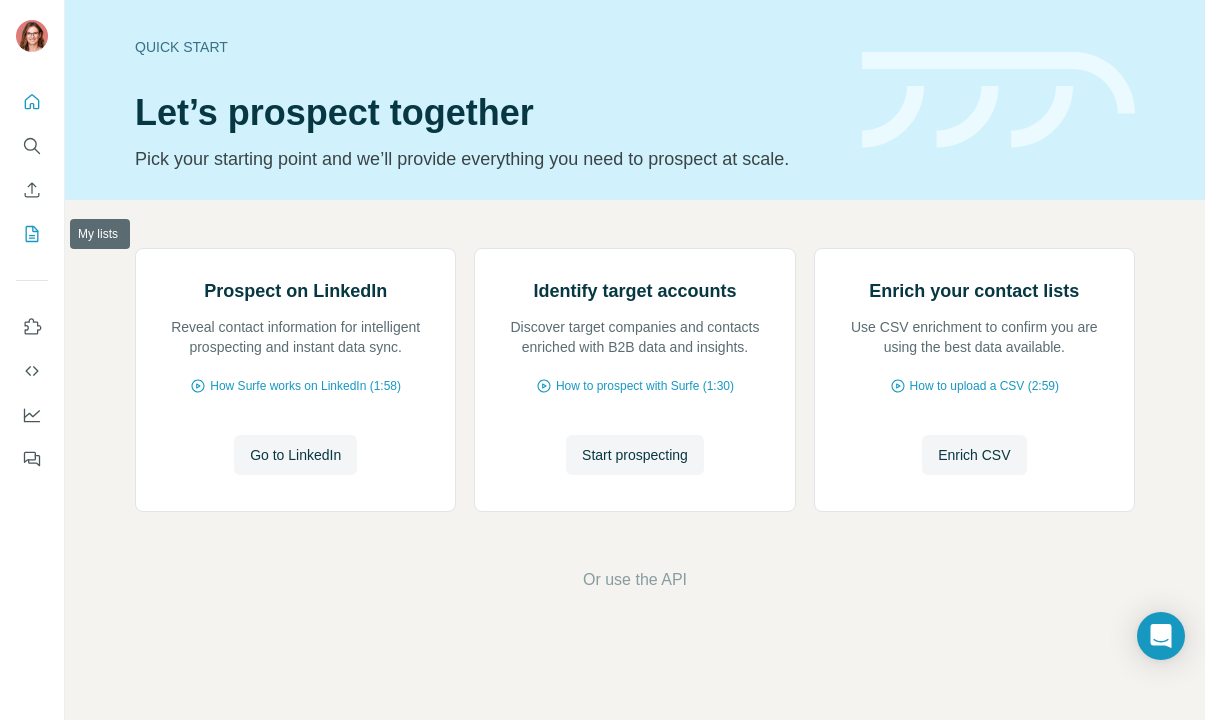 click 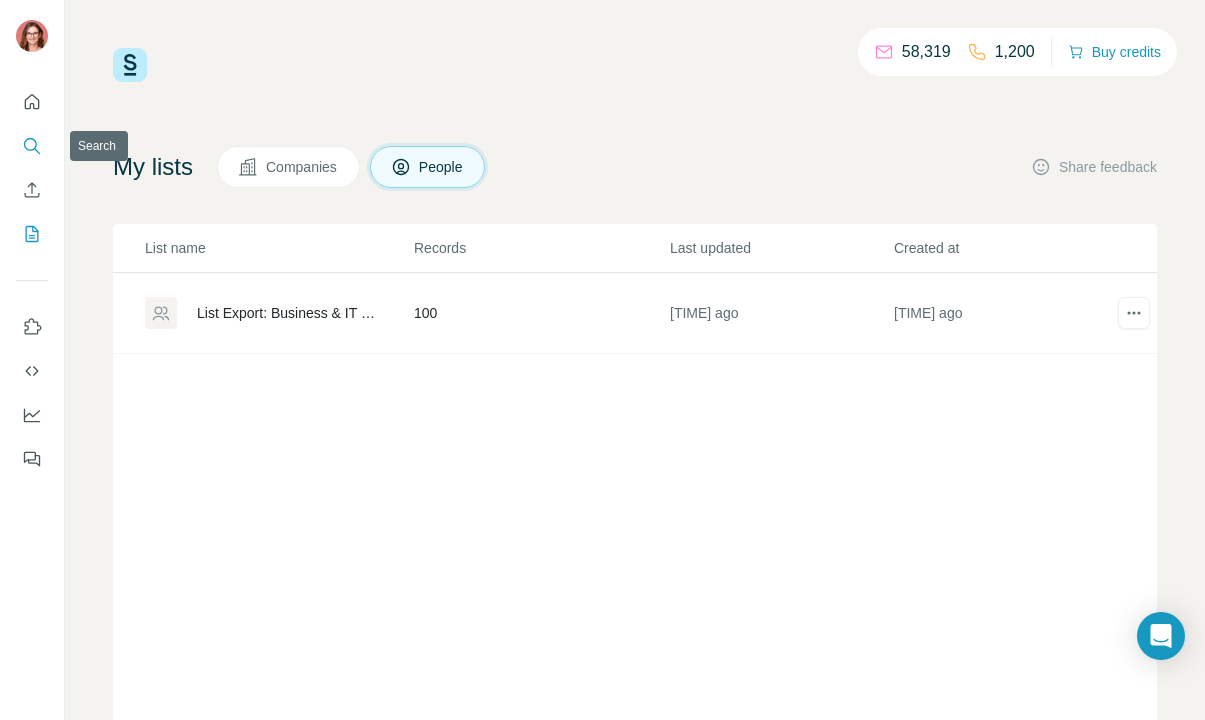 click 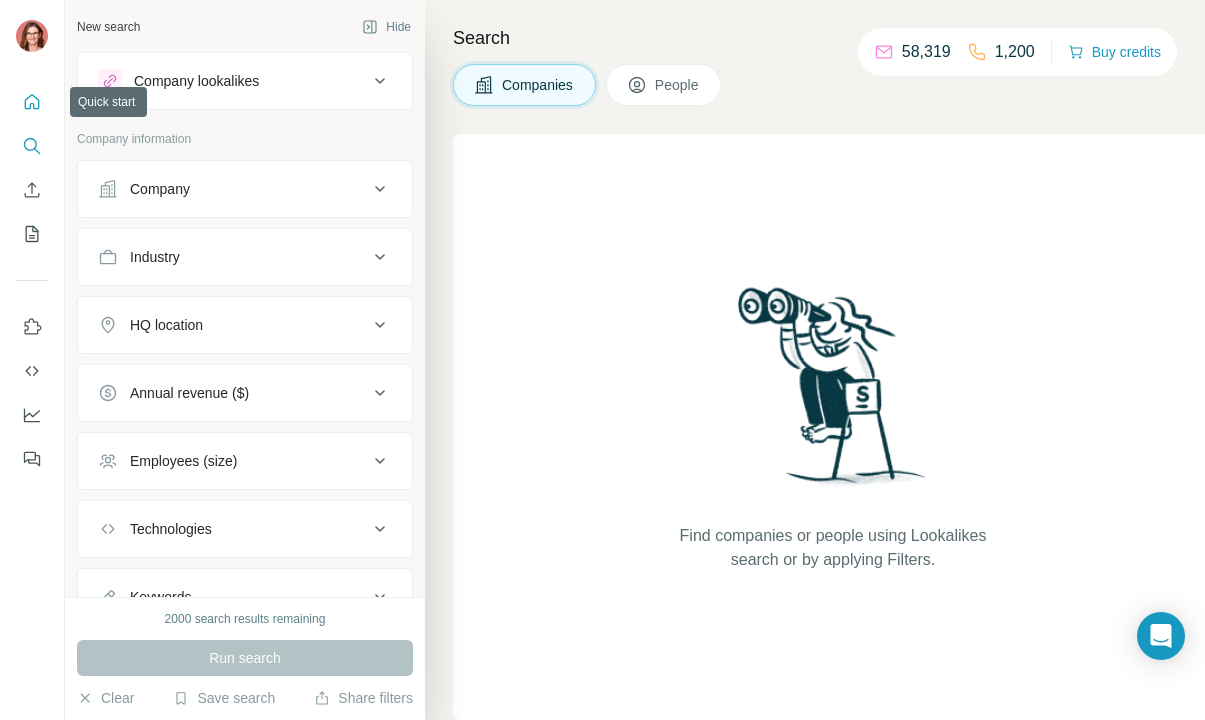 click 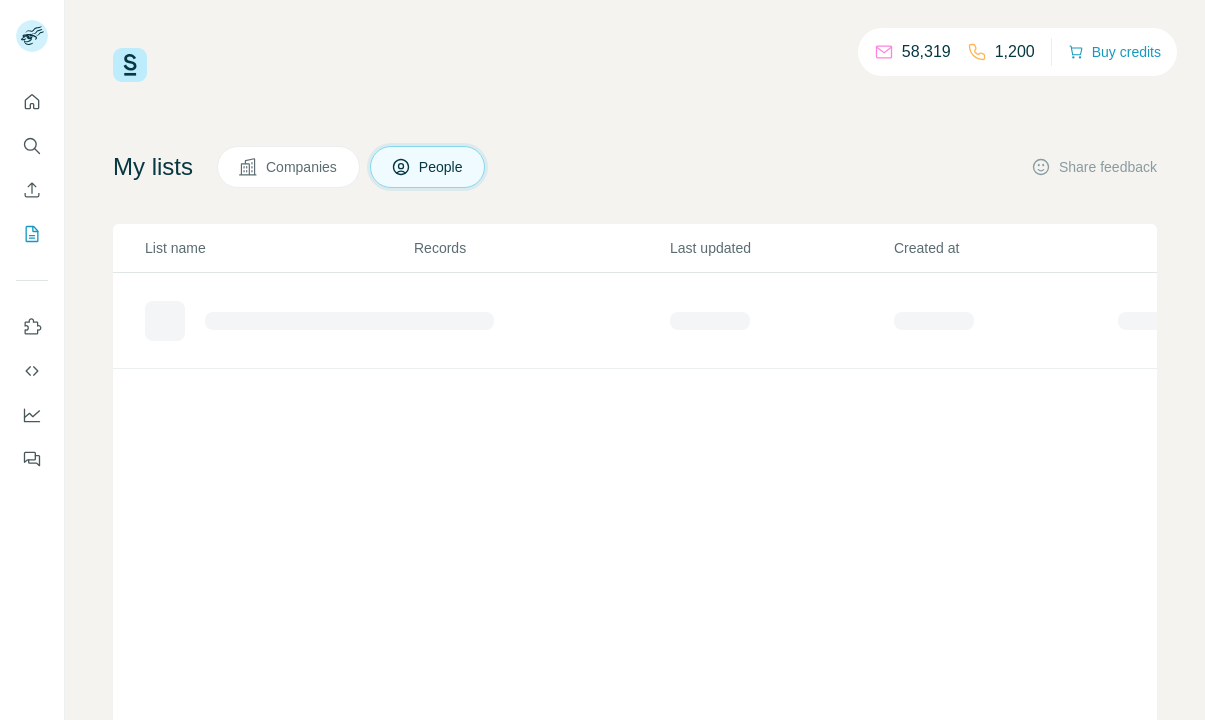 scroll, scrollTop: 0, scrollLeft: 0, axis: both 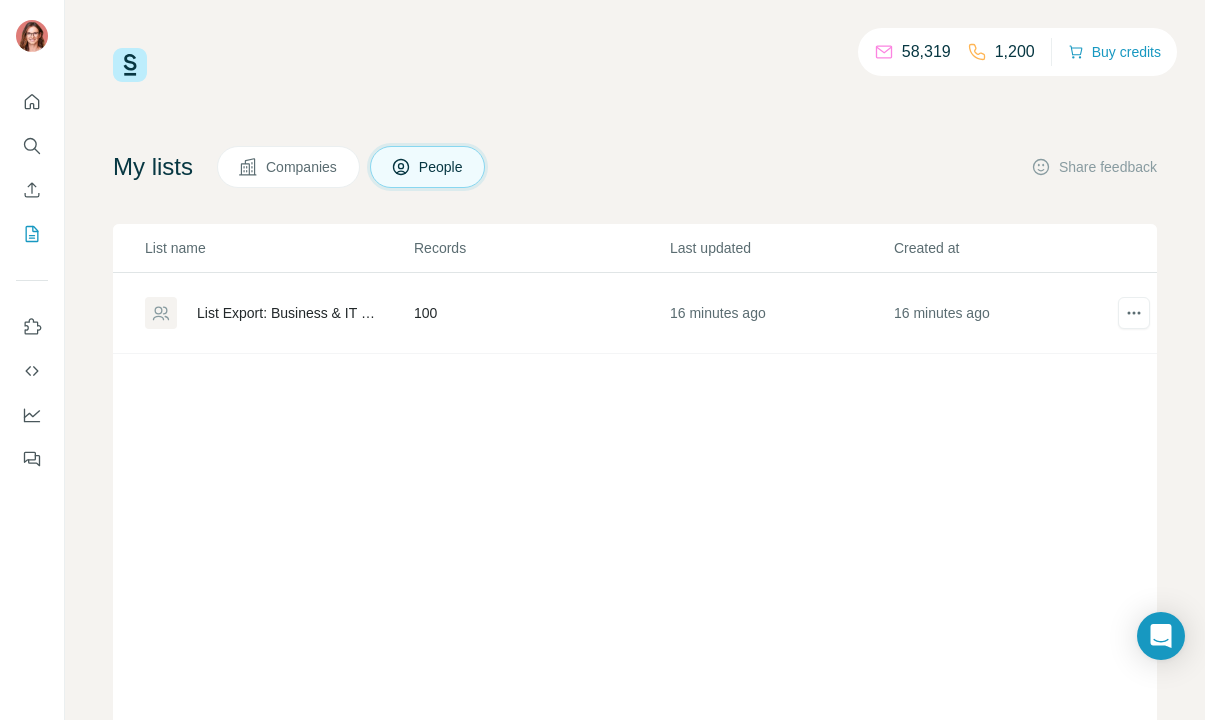 click on "List Export: Business & IT Consultancies - 05/08/2025 07:32" at bounding box center (288, 313) 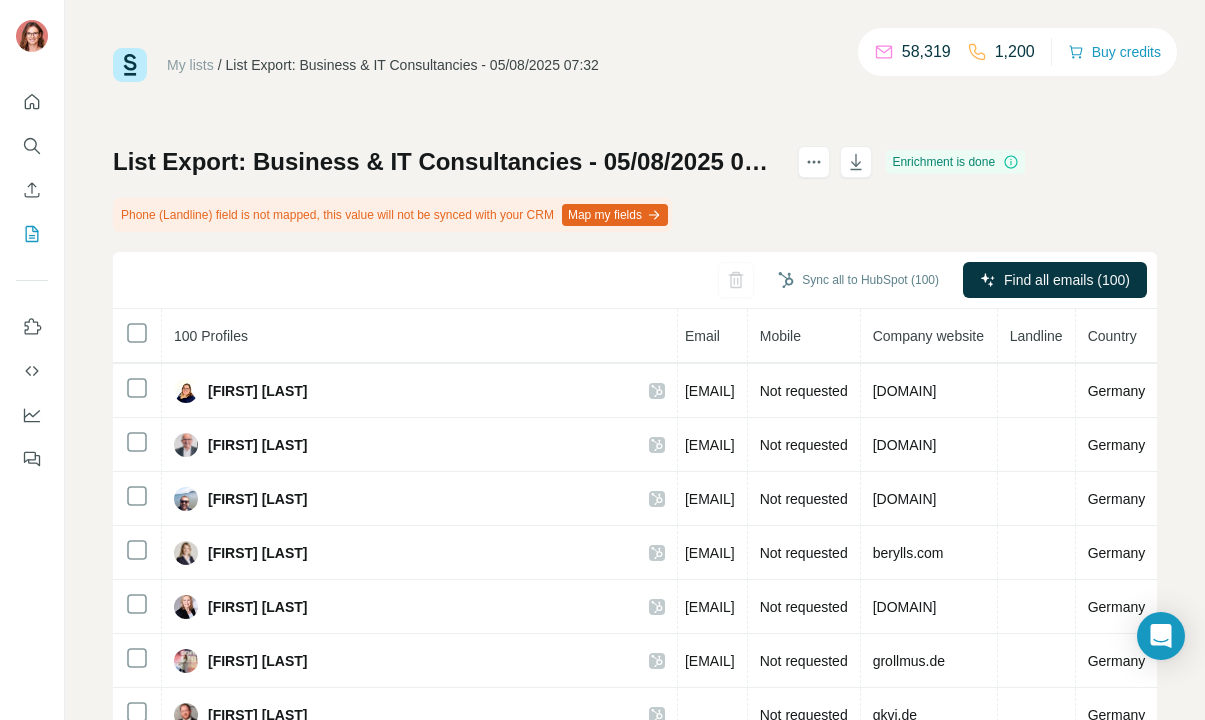 scroll, scrollTop: 606, scrollLeft: 837, axis: both 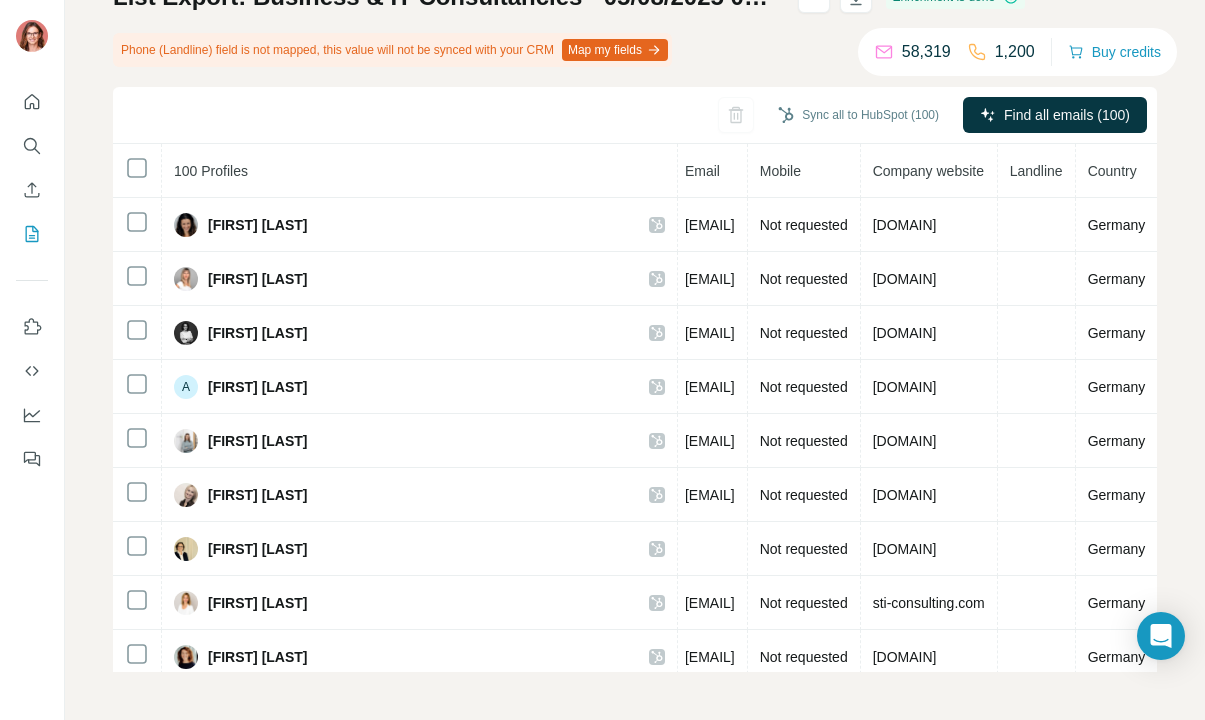 click on "Map my fields" at bounding box center (615, 50) 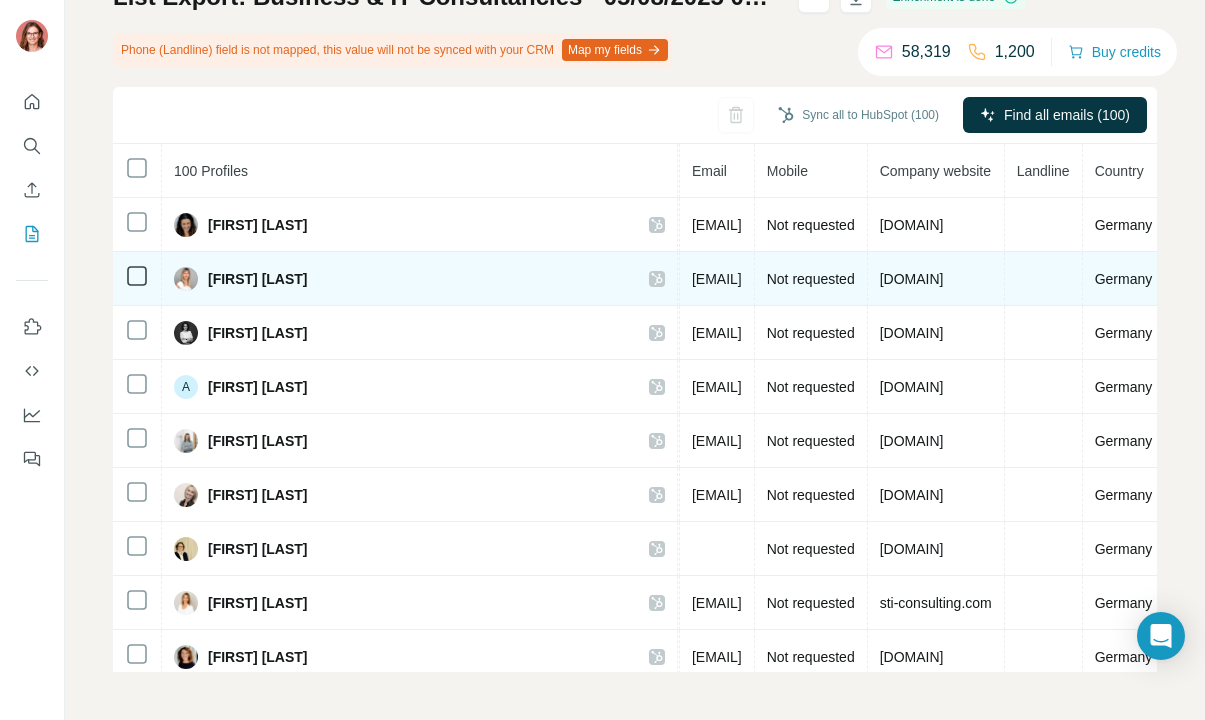 scroll, scrollTop: 0, scrollLeft: 763, axis: horizontal 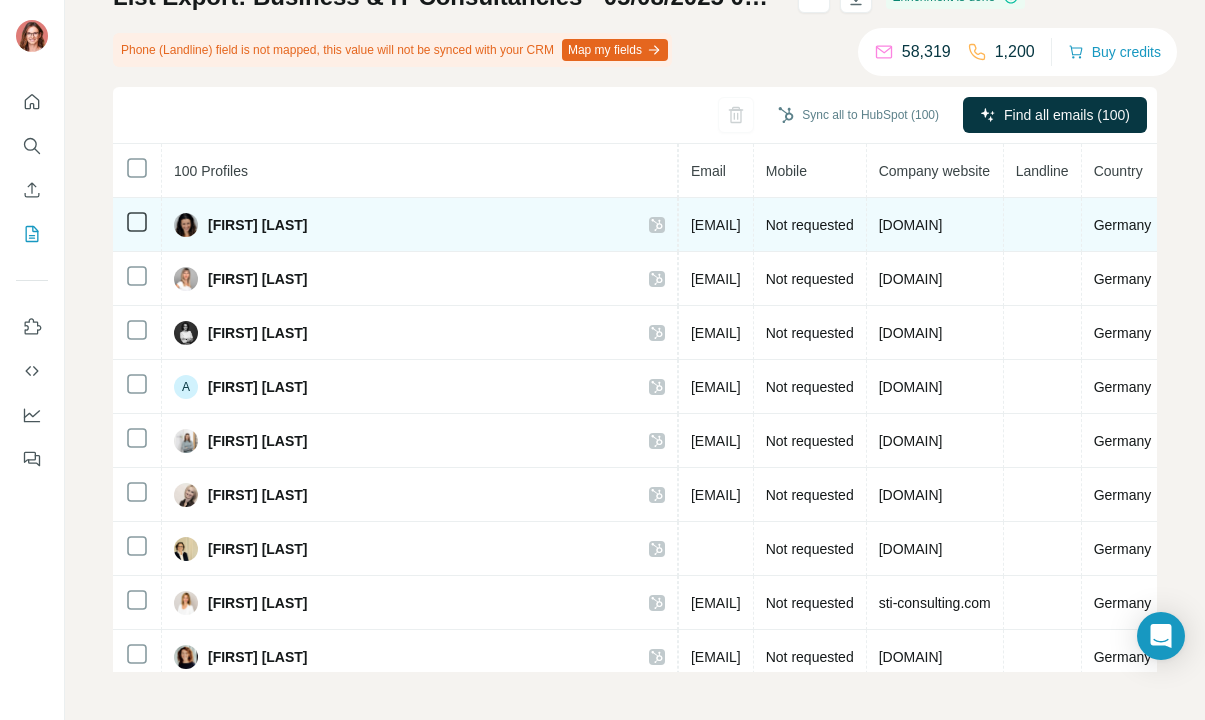 click on "Not requested" at bounding box center (810, 225) 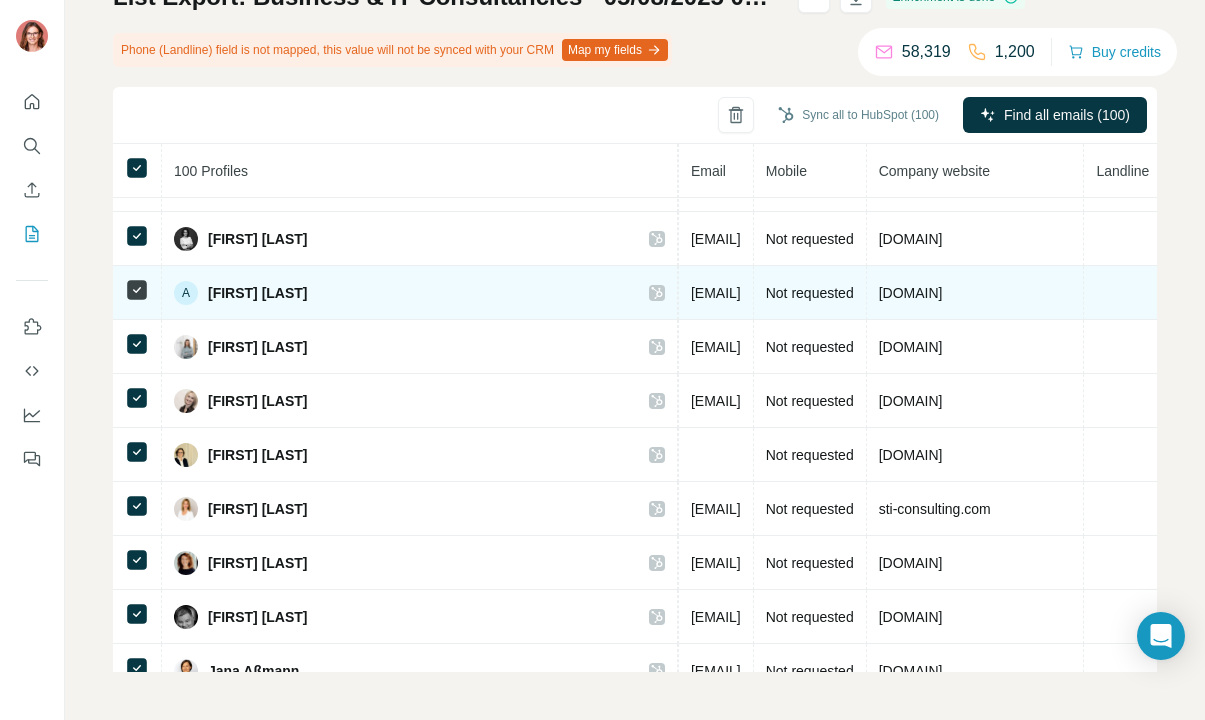 scroll, scrollTop: 0, scrollLeft: 763, axis: horizontal 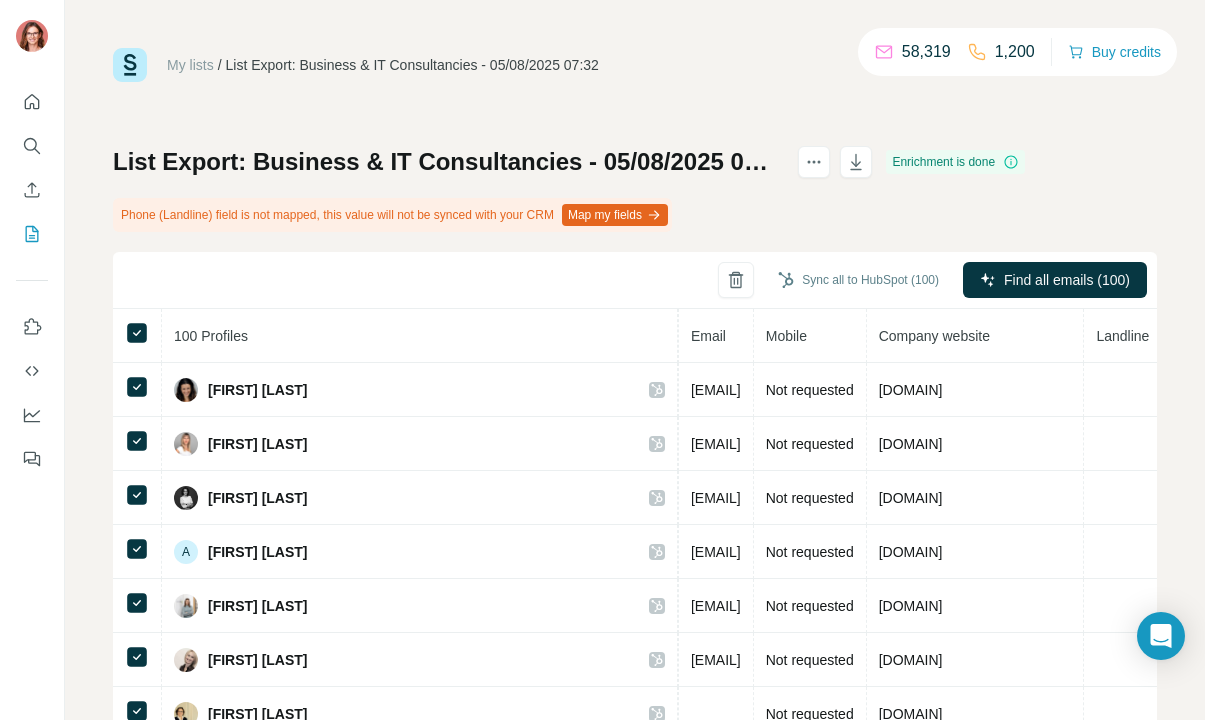 click on "1,200" at bounding box center [1015, 52] 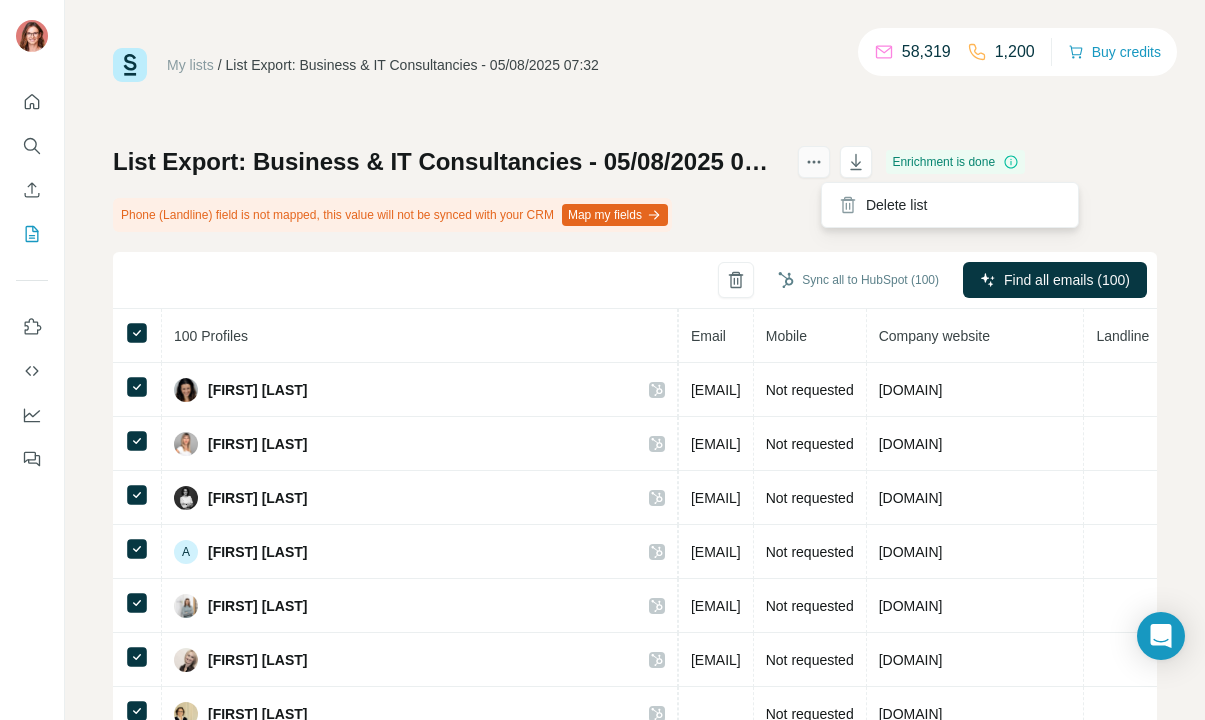 click at bounding box center [814, 162] 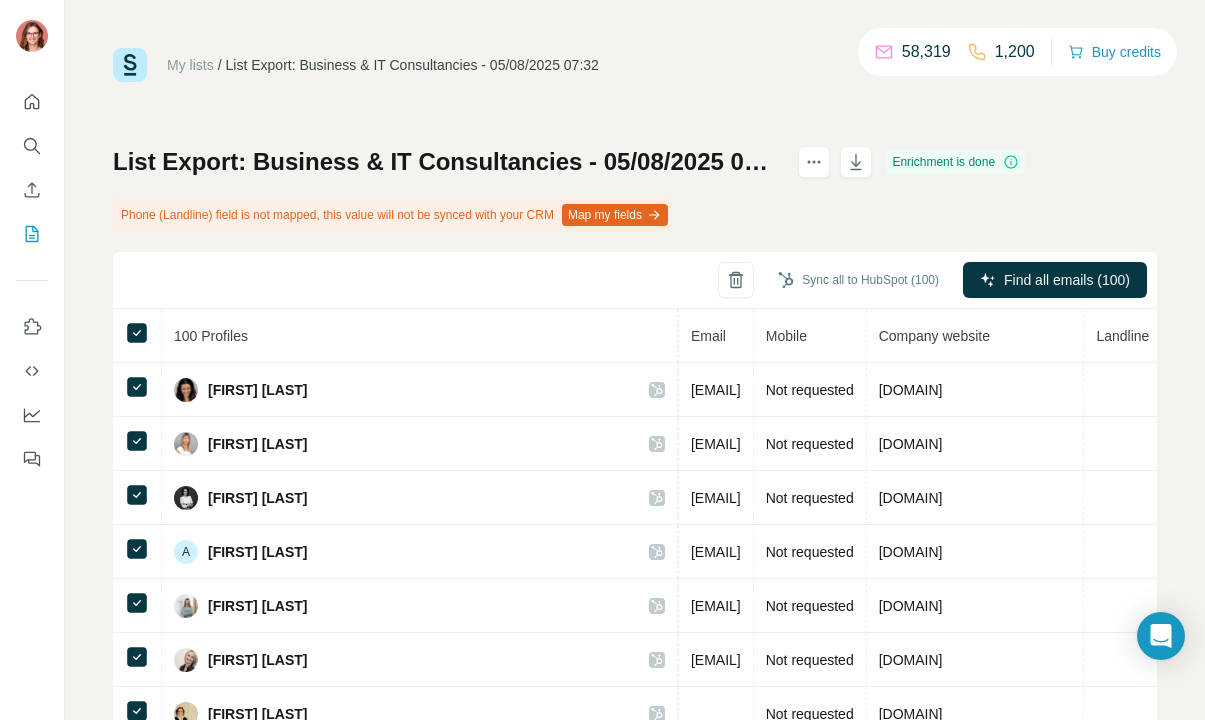 click on "Enrichment is done" at bounding box center (955, 162) 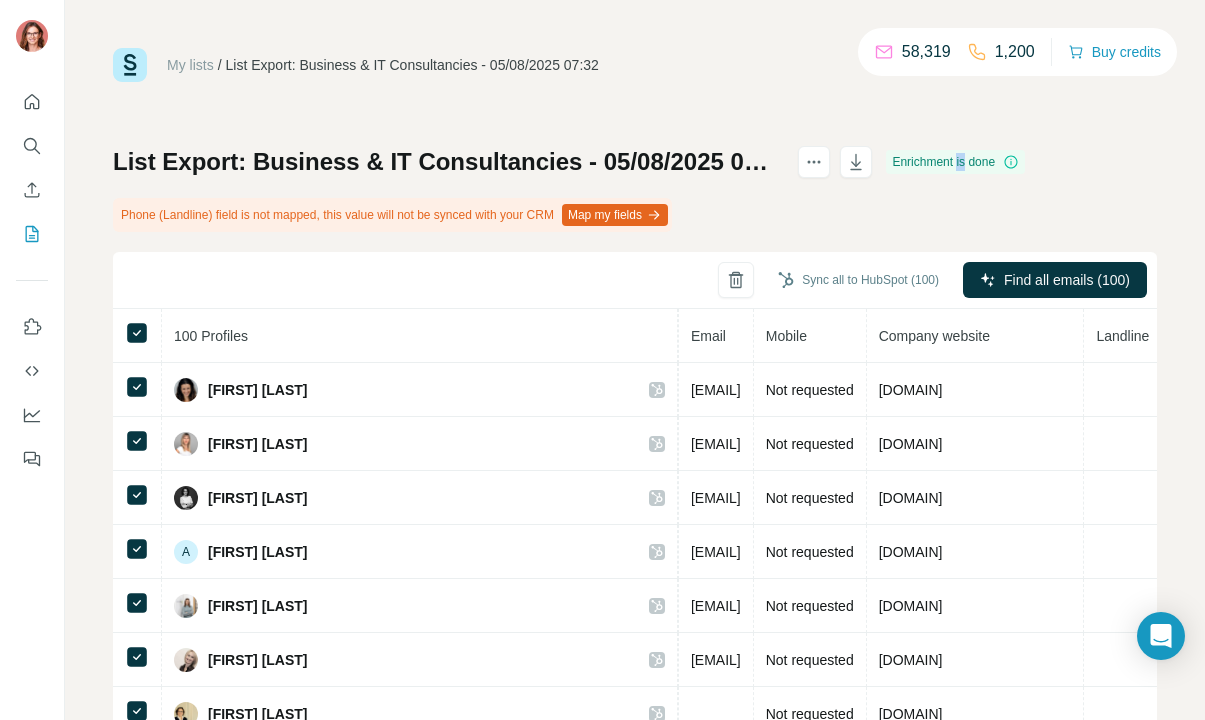 click on "Enrichment is done" at bounding box center (955, 162) 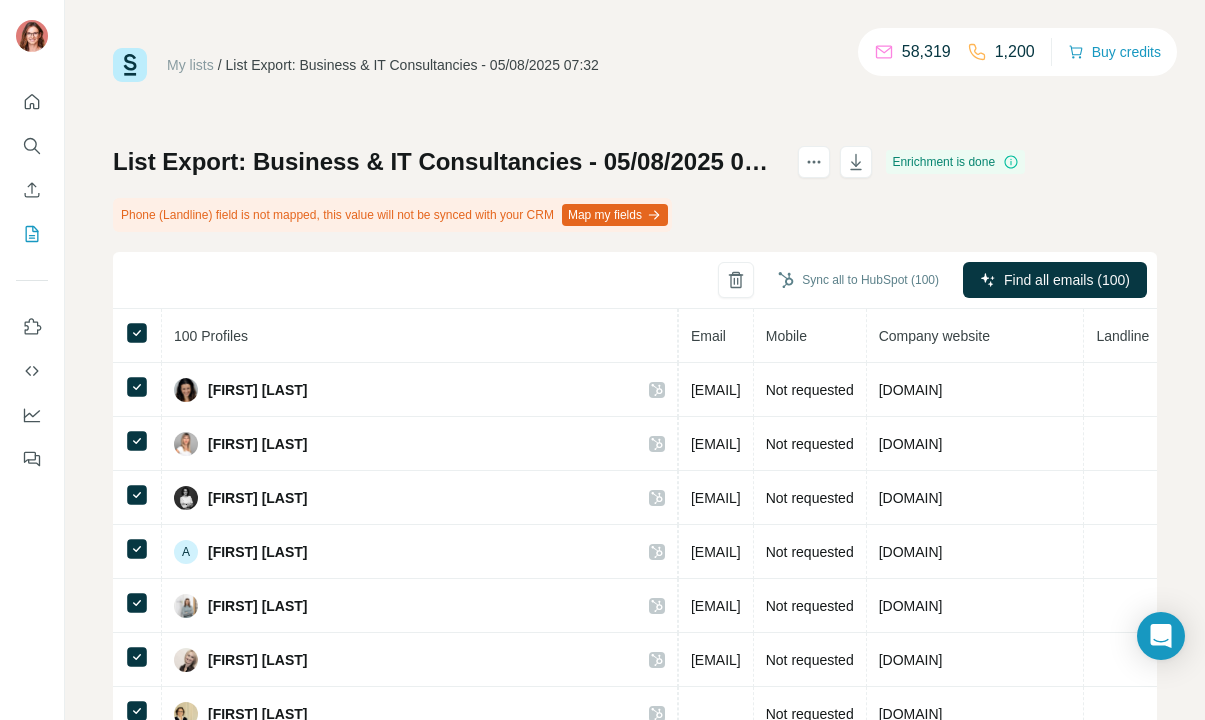 click 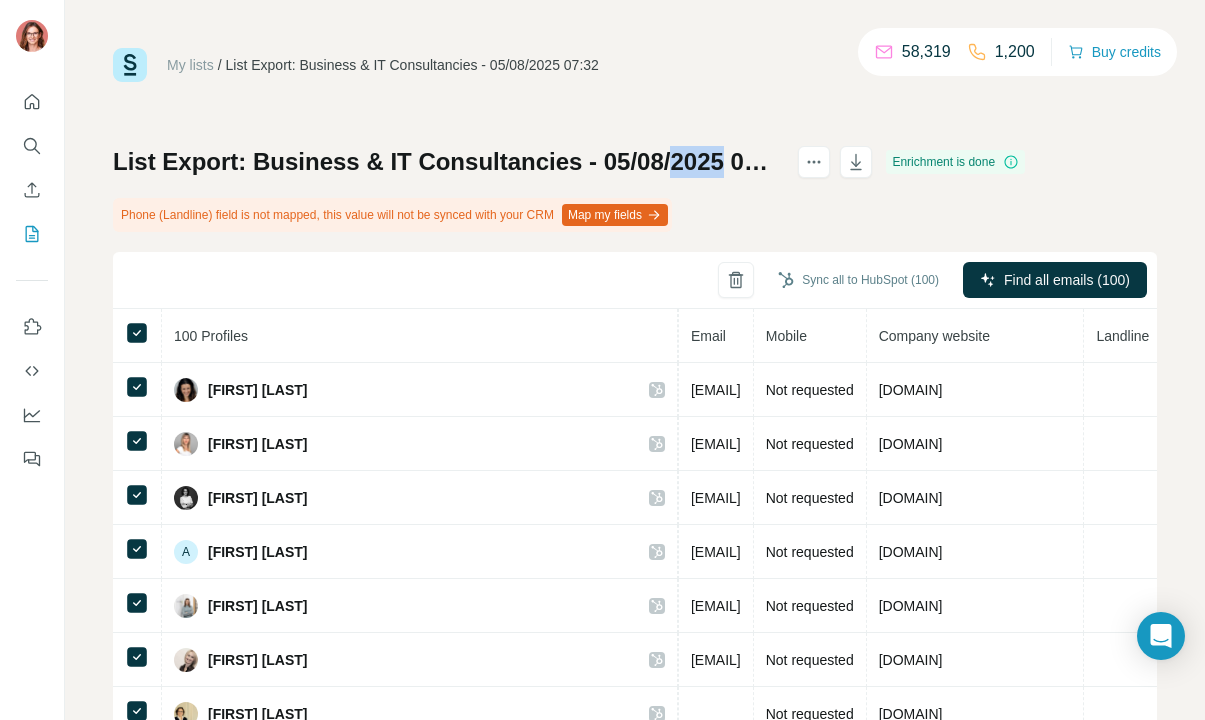click on "List Export: Business & IT Consultancies - 05/08/2025 07:32" at bounding box center (446, 162) 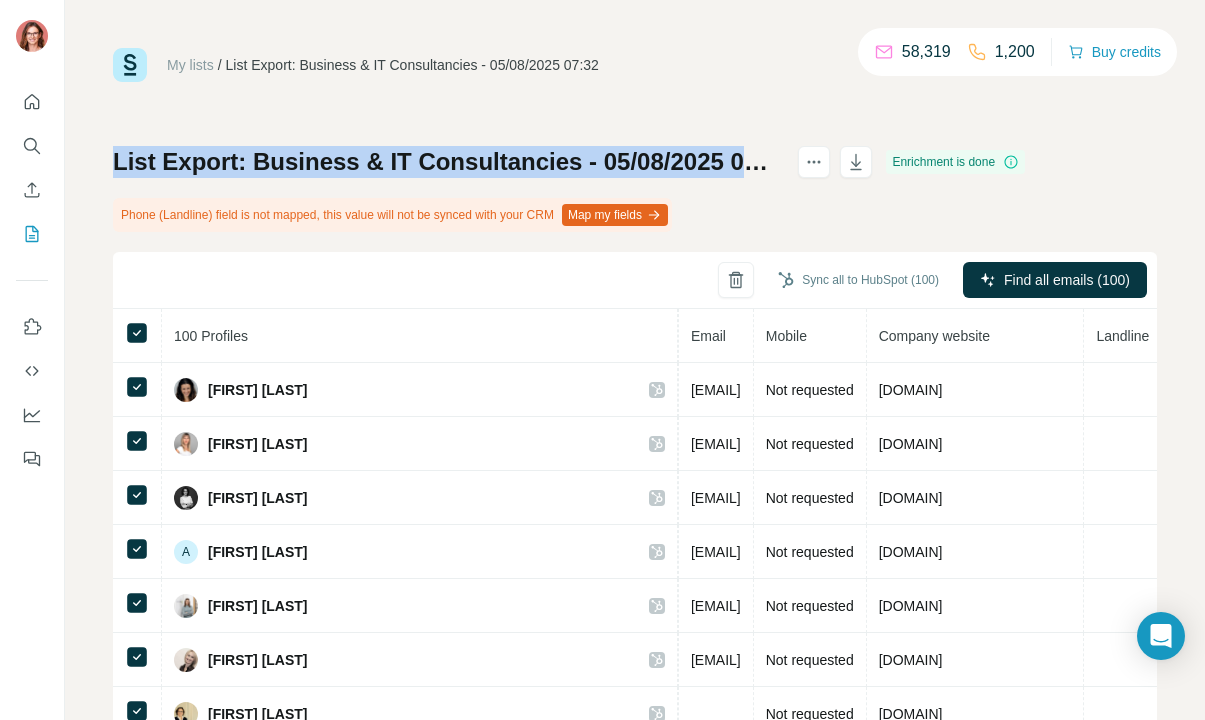 click on "List Export: Business & IT Consultancies - 05/08/2025 07:32" at bounding box center [446, 162] 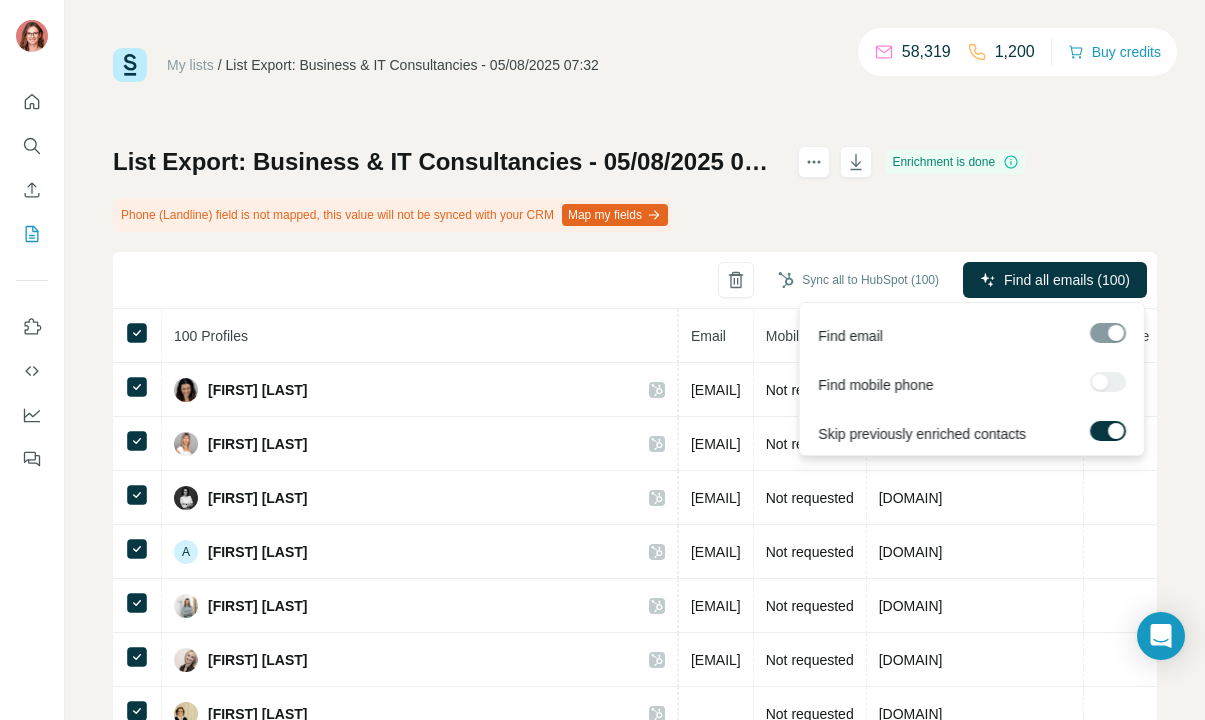 click at bounding box center [1108, 382] 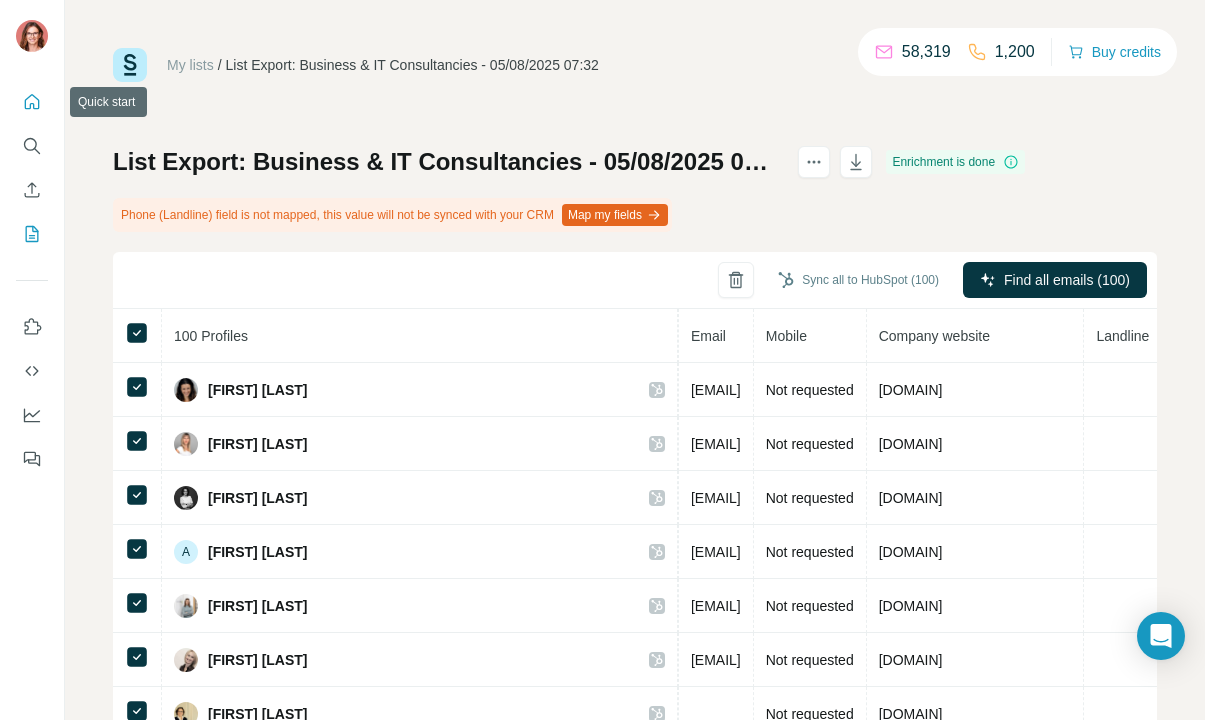 click 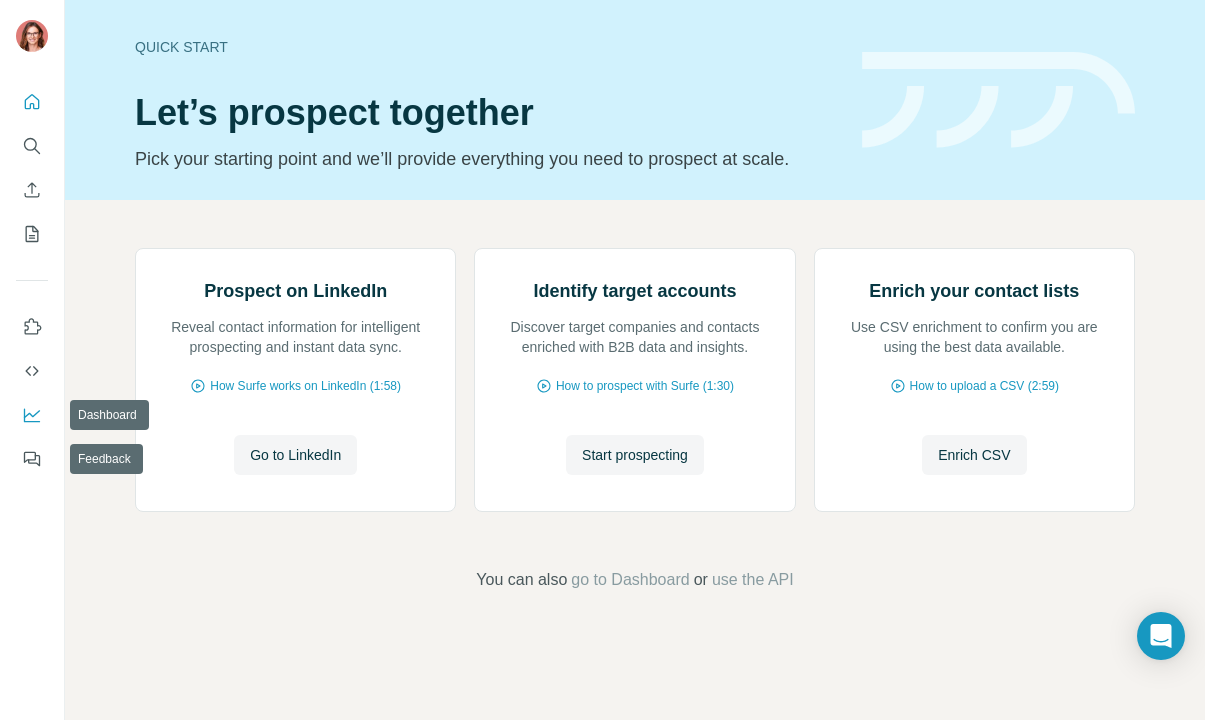 click 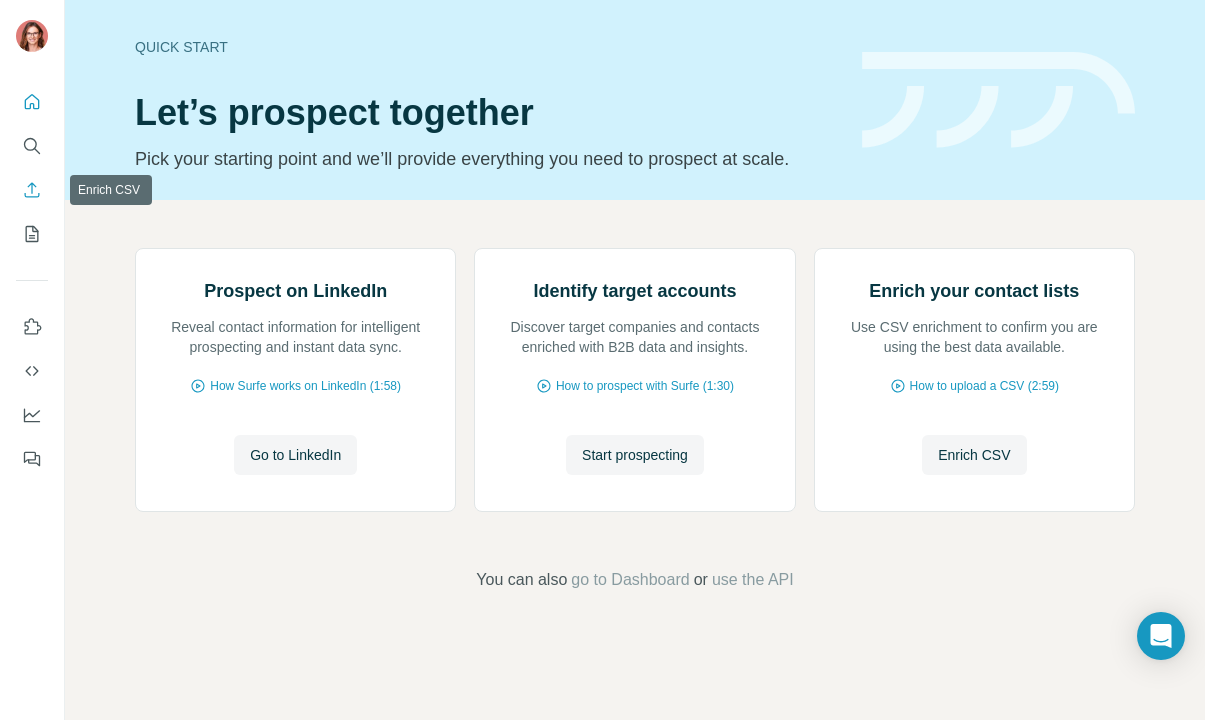 click at bounding box center [32, 190] 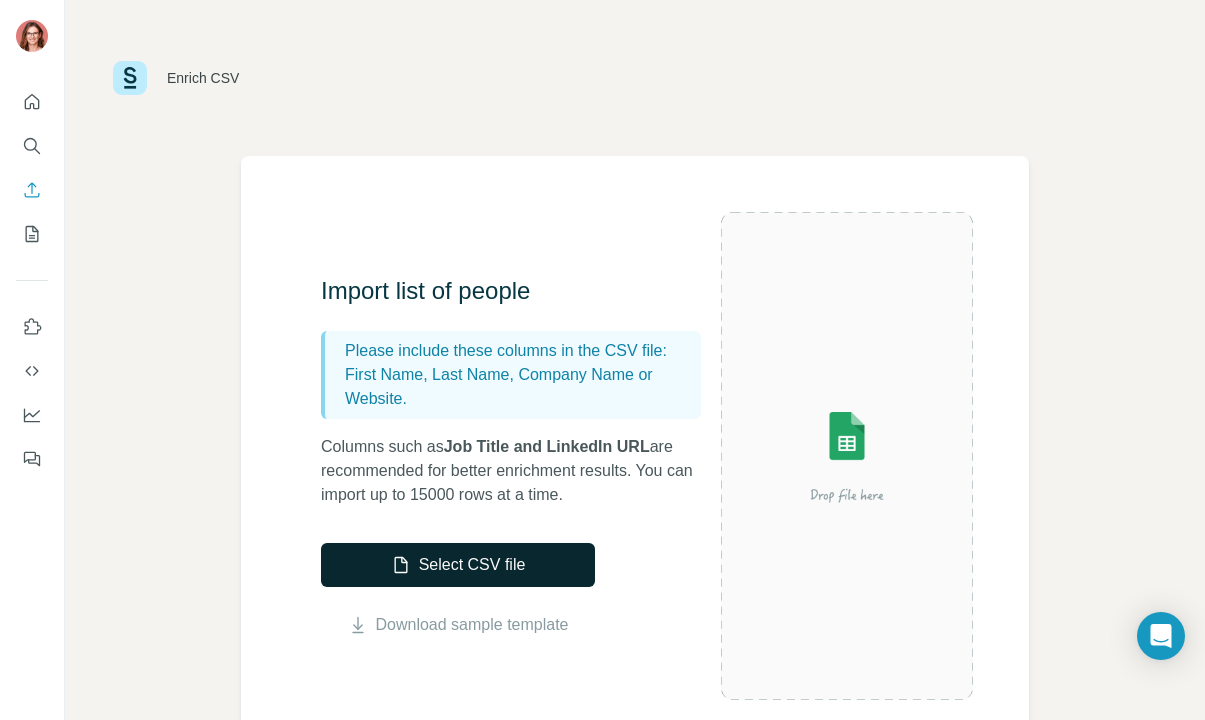 click on "Select CSV file" at bounding box center (458, 565) 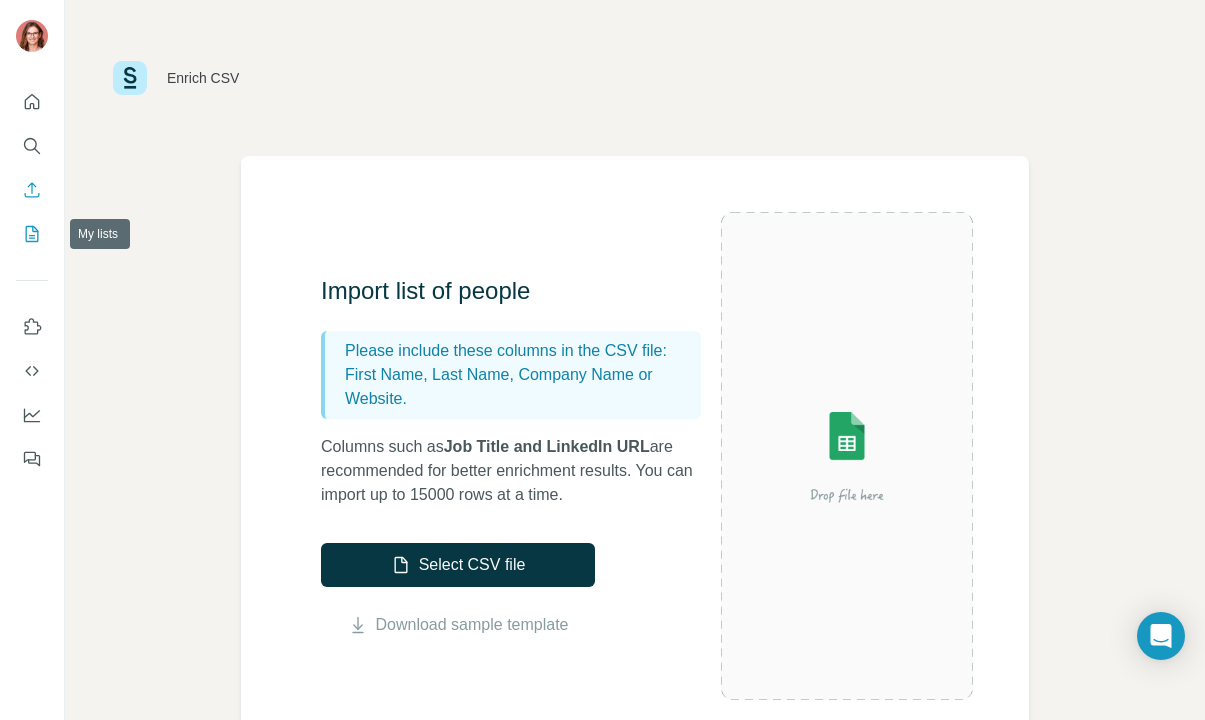 click at bounding box center (32, 234) 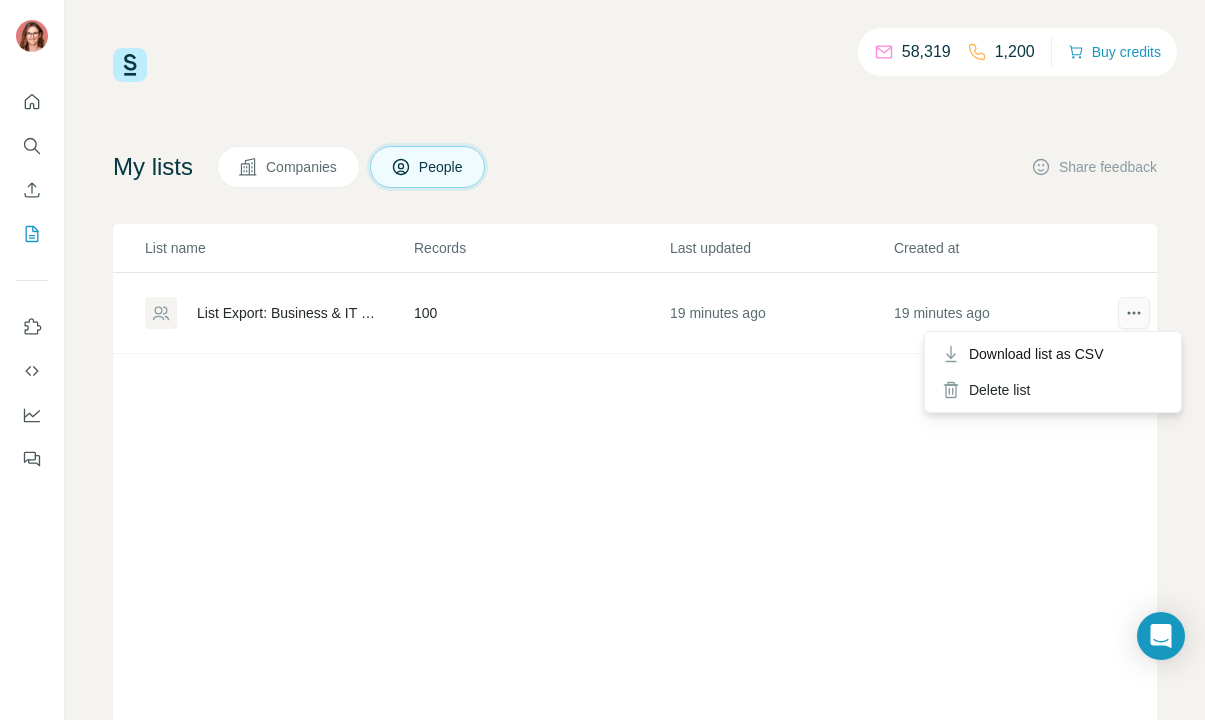 click 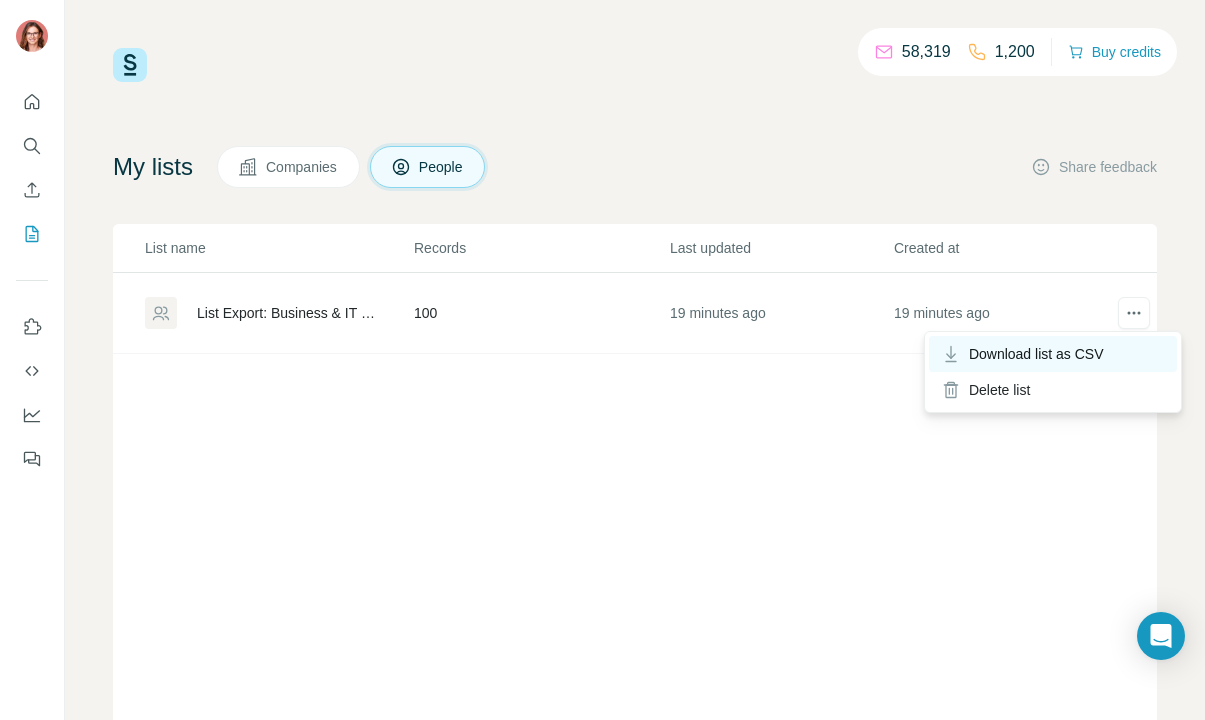 click on "Download list as CSV" at bounding box center [1036, 354] 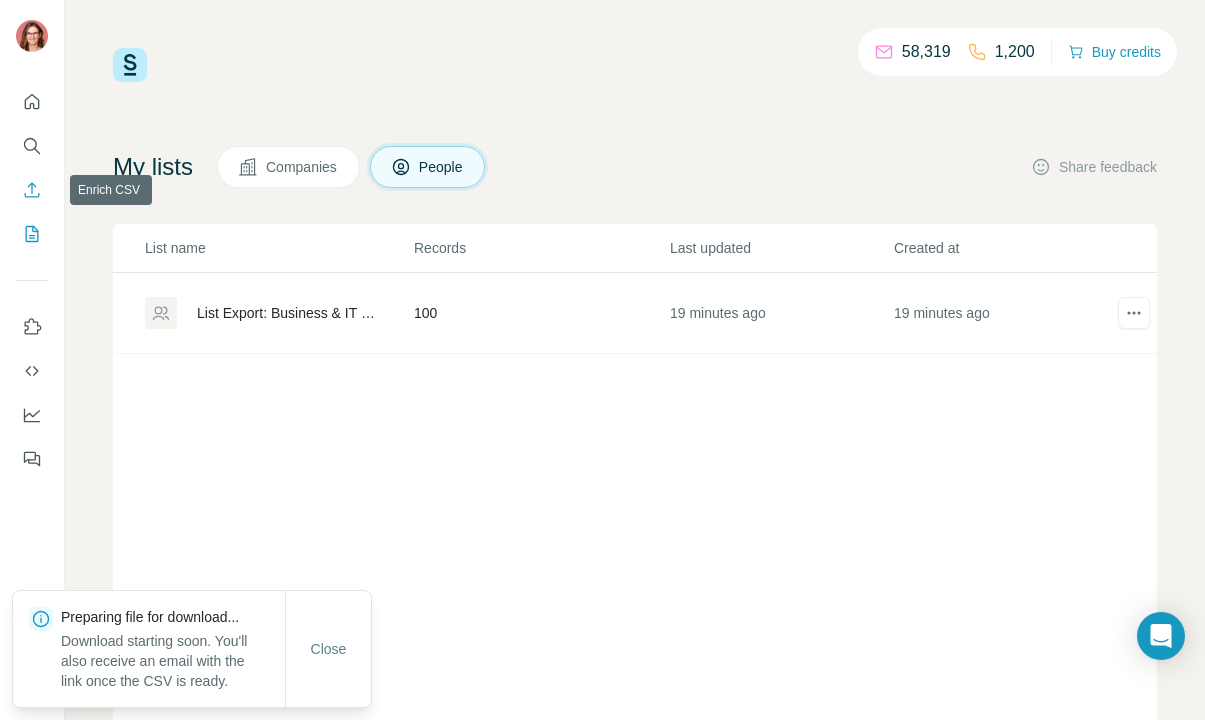 click 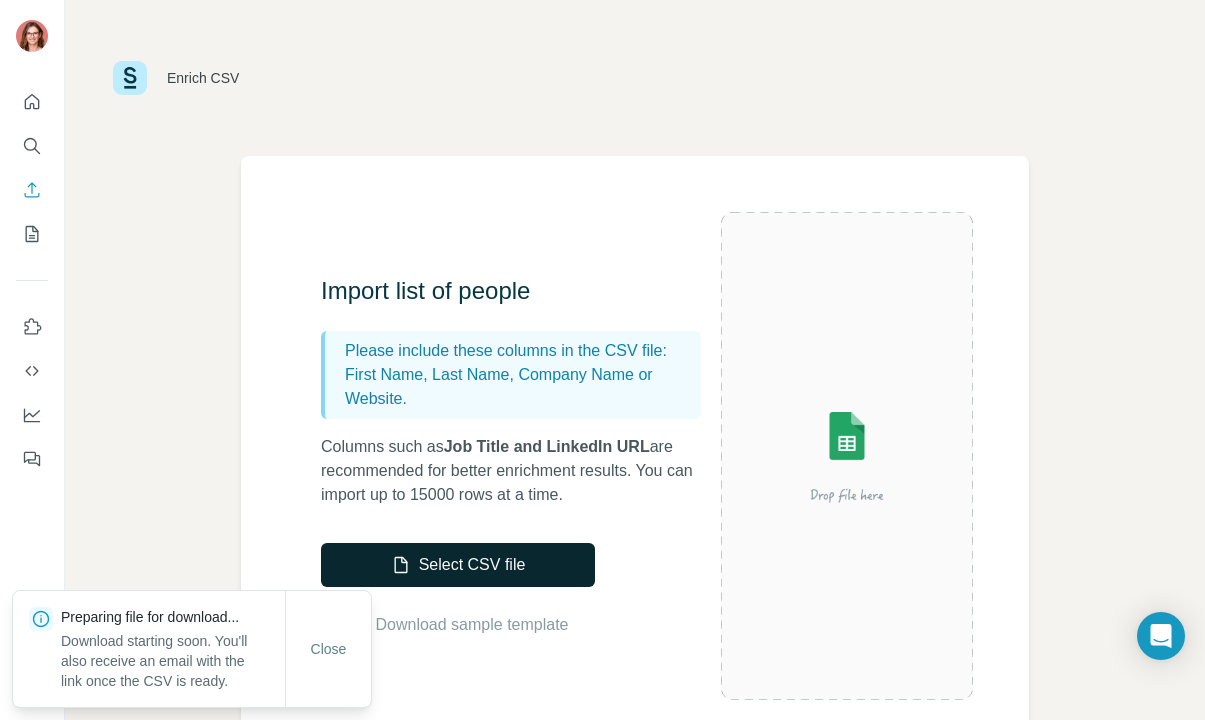 click on "Select CSV file" at bounding box center (458, 565) 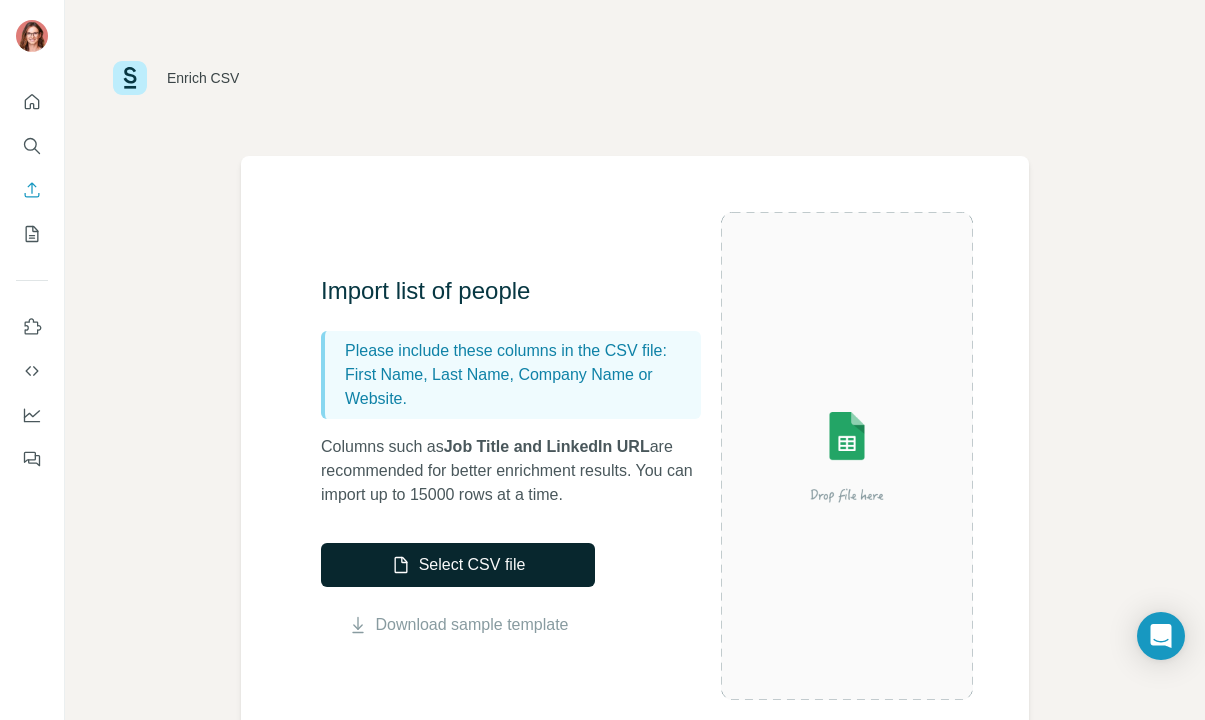 click on "Select CSV file" at bounding box center (458, 565) 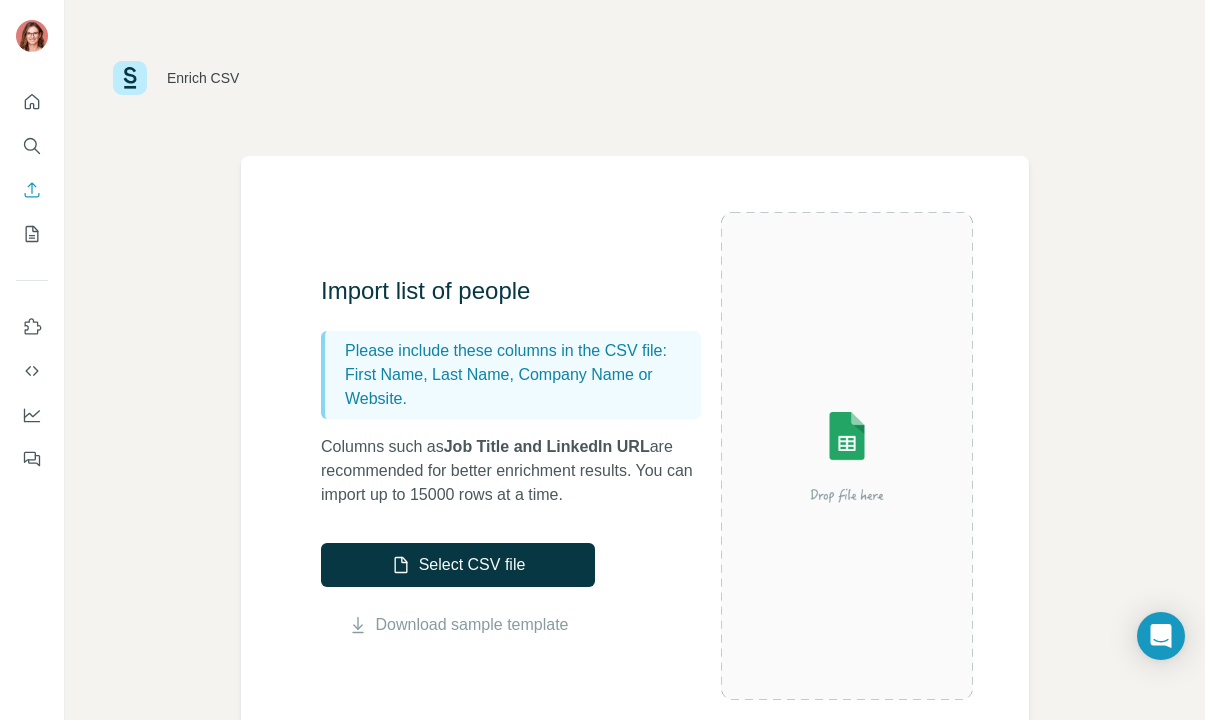 scroll, scrollTop: 33, scrollLeft: 0, axis: vertical 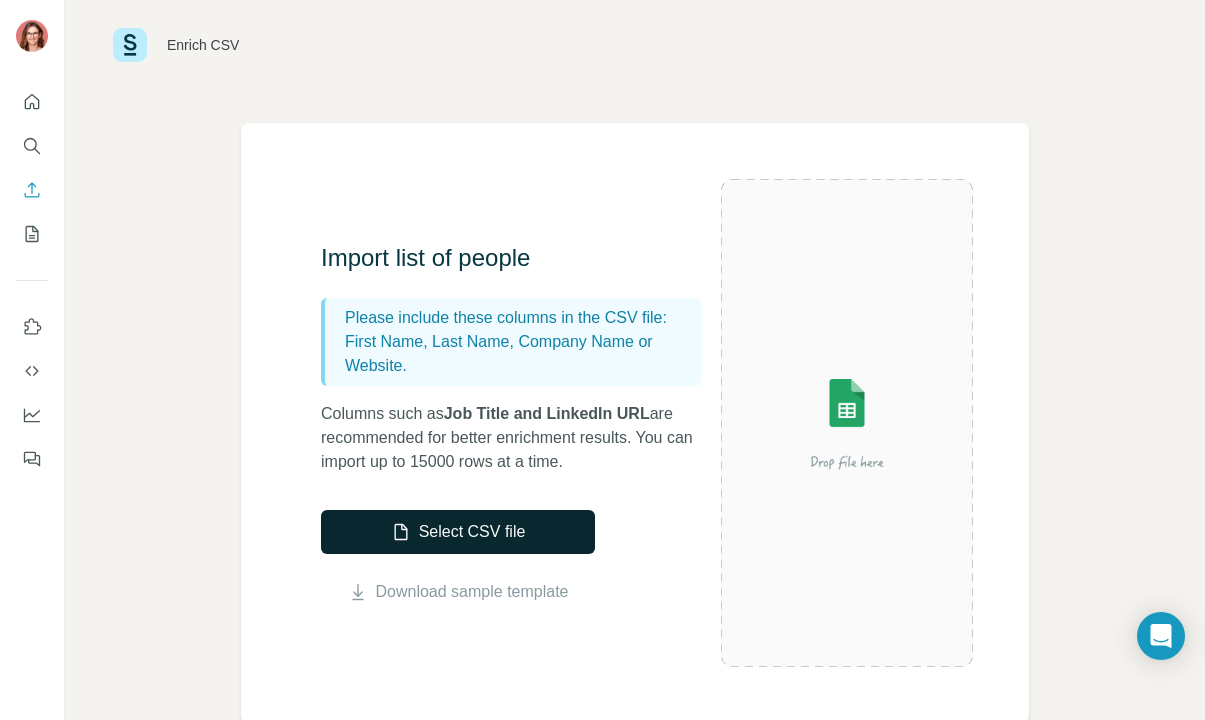 click on "Select CSV file" at bounding box center [458, 532] 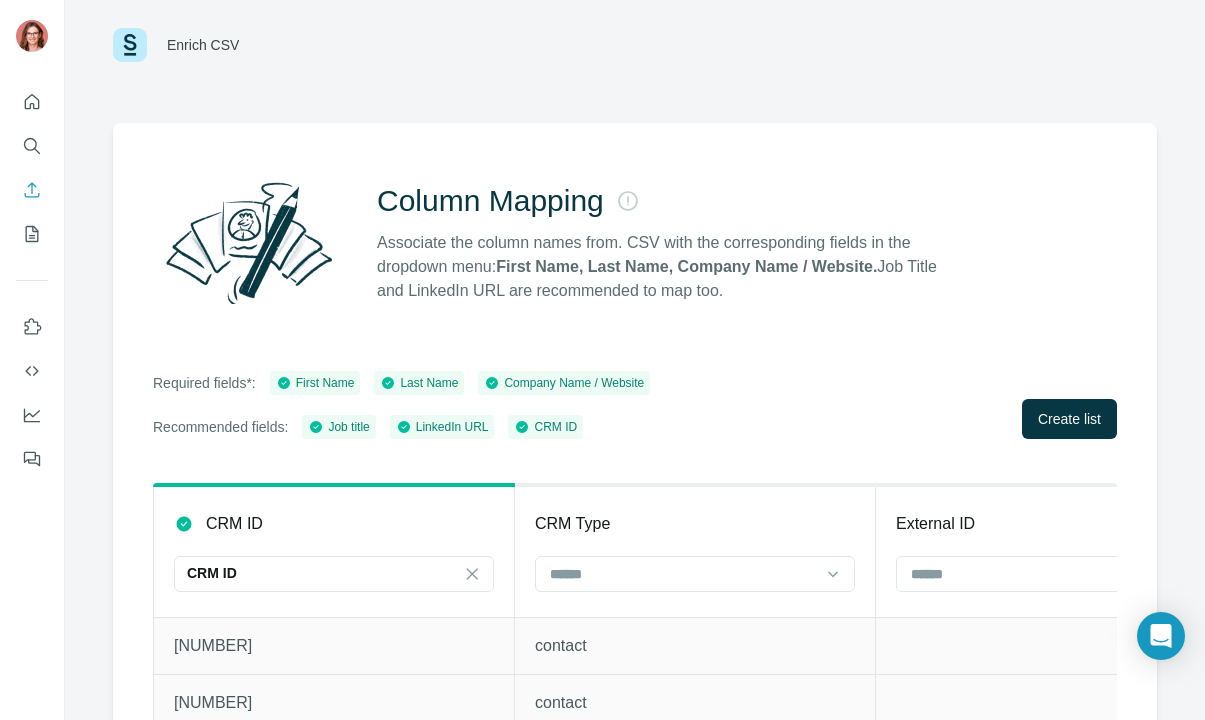 scroll, scrollTop: 137, scrollLeft: 0, axis: vertical 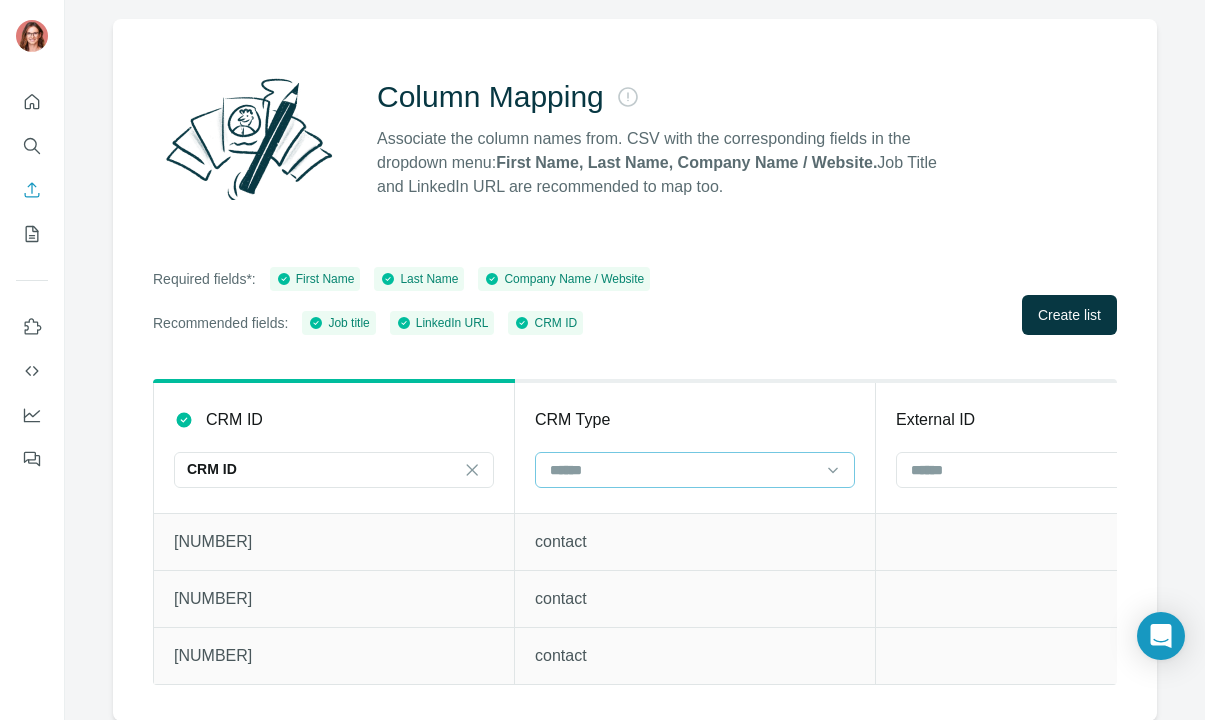 click at bounding box center (683, 470) 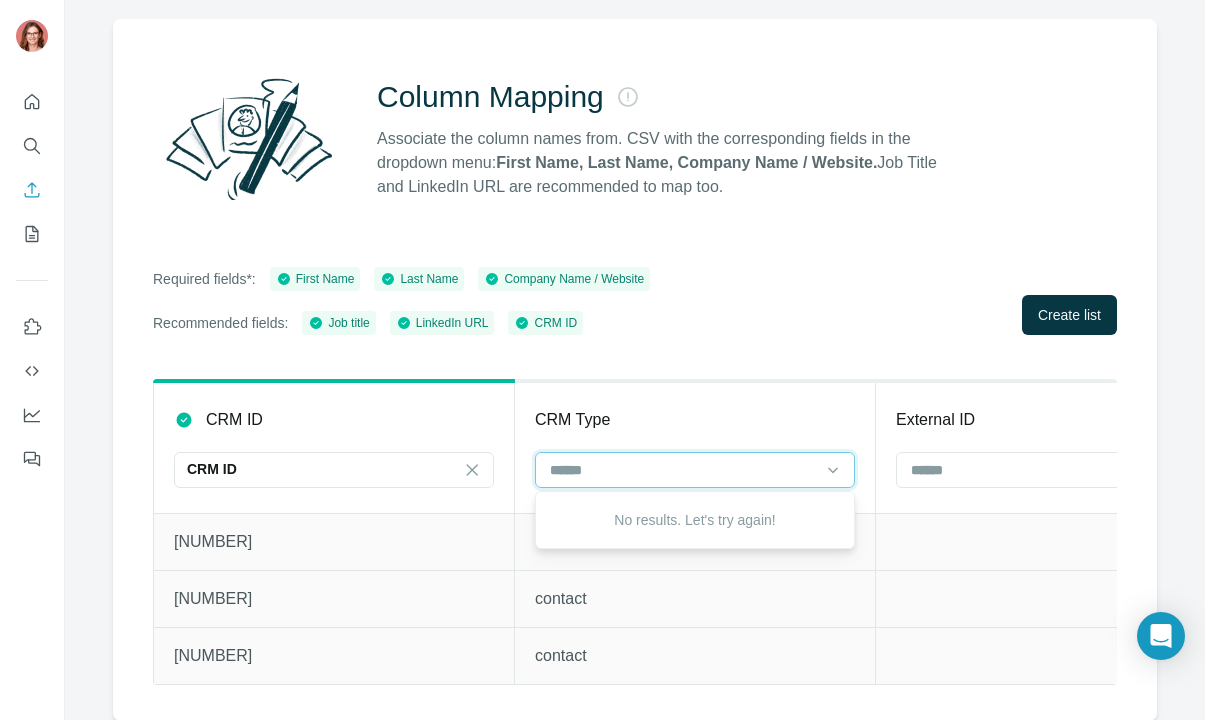 click at bounding box center (683, 470) 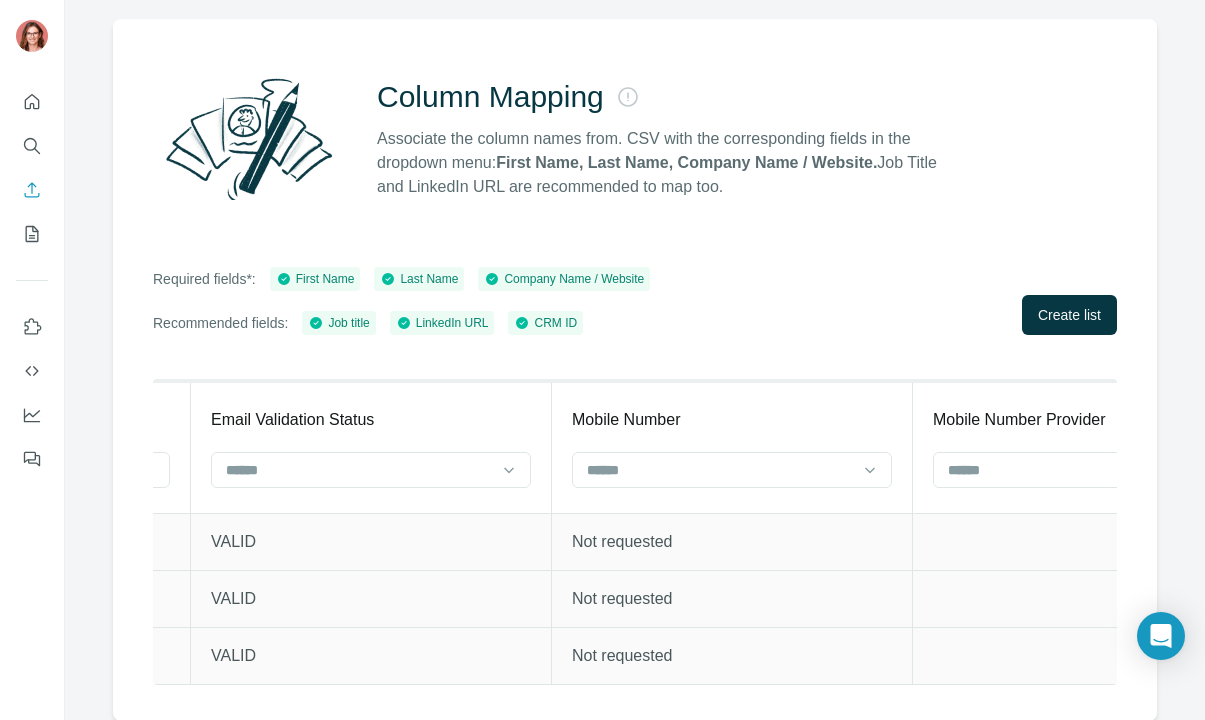scroll, scrollTop: 0, scrollLeft: 2953, axis: horizontal 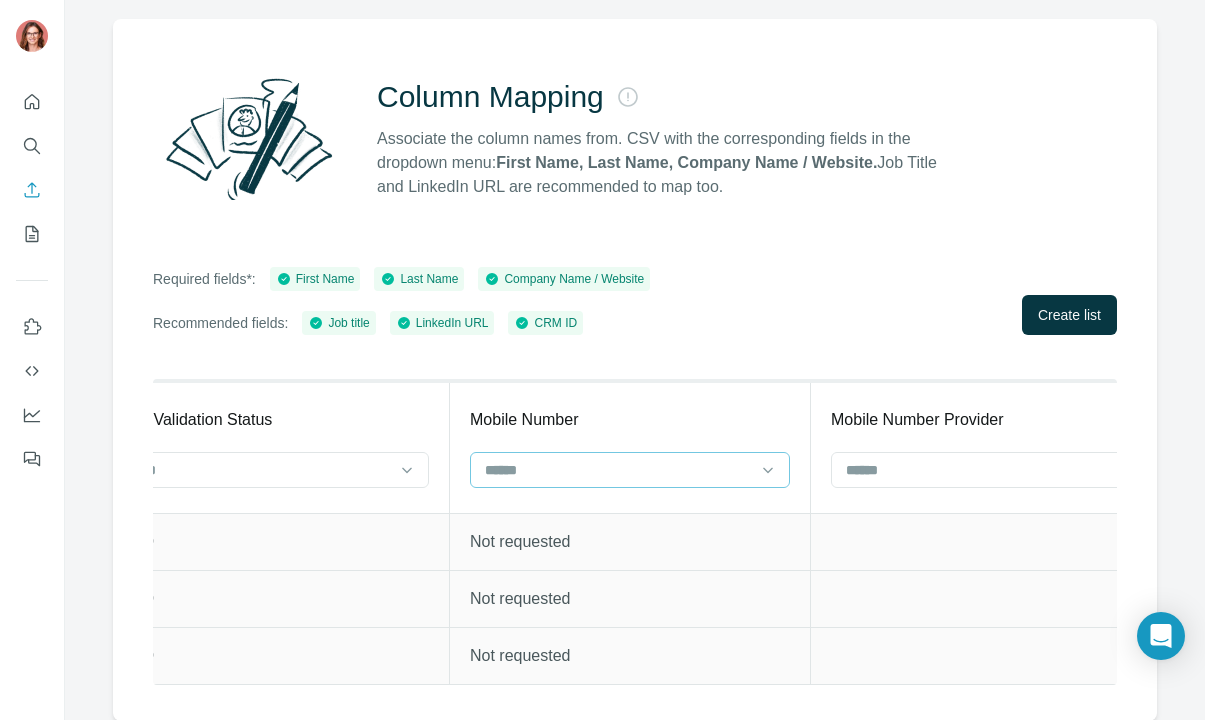 click at bounding box center (618, 470) 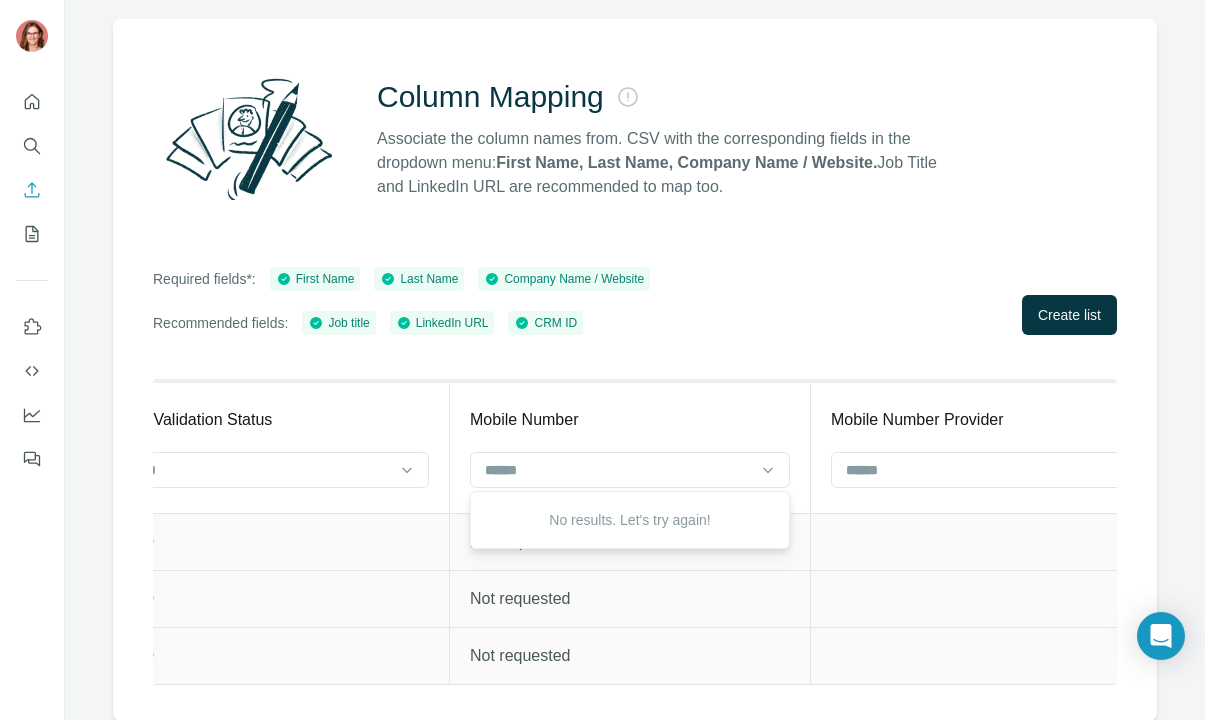 click on "No results. Let's try again!" at bounding box center [630, 520] 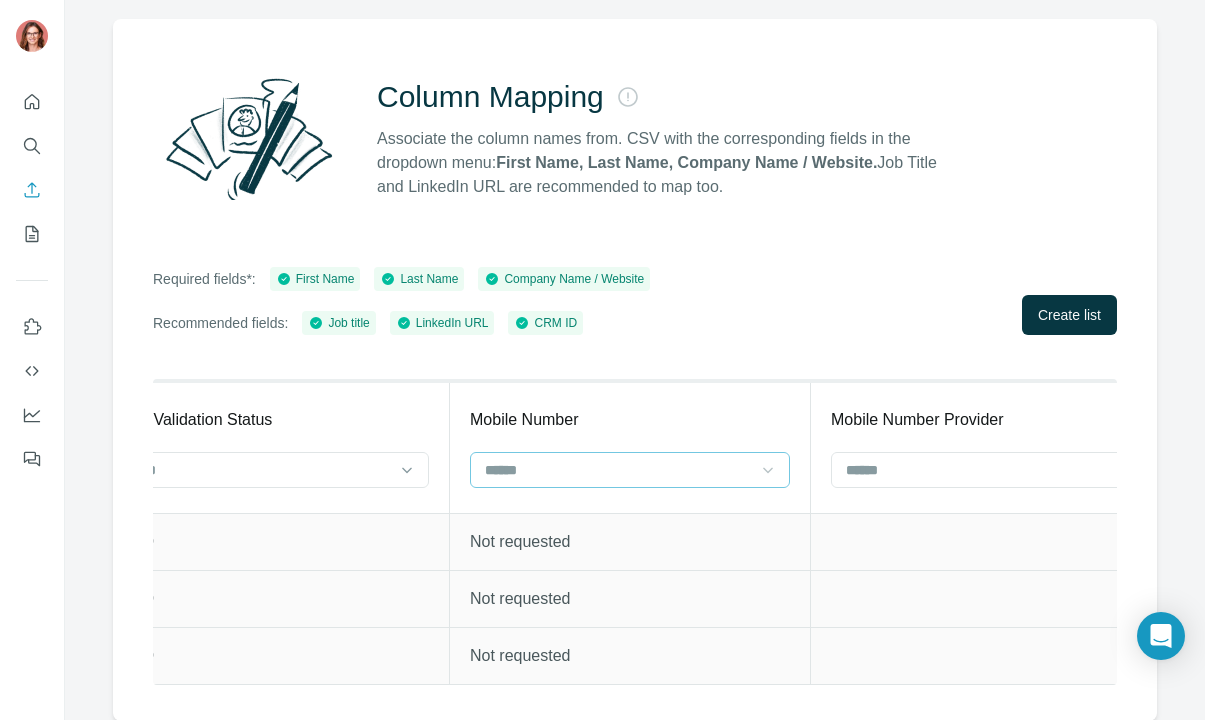 click 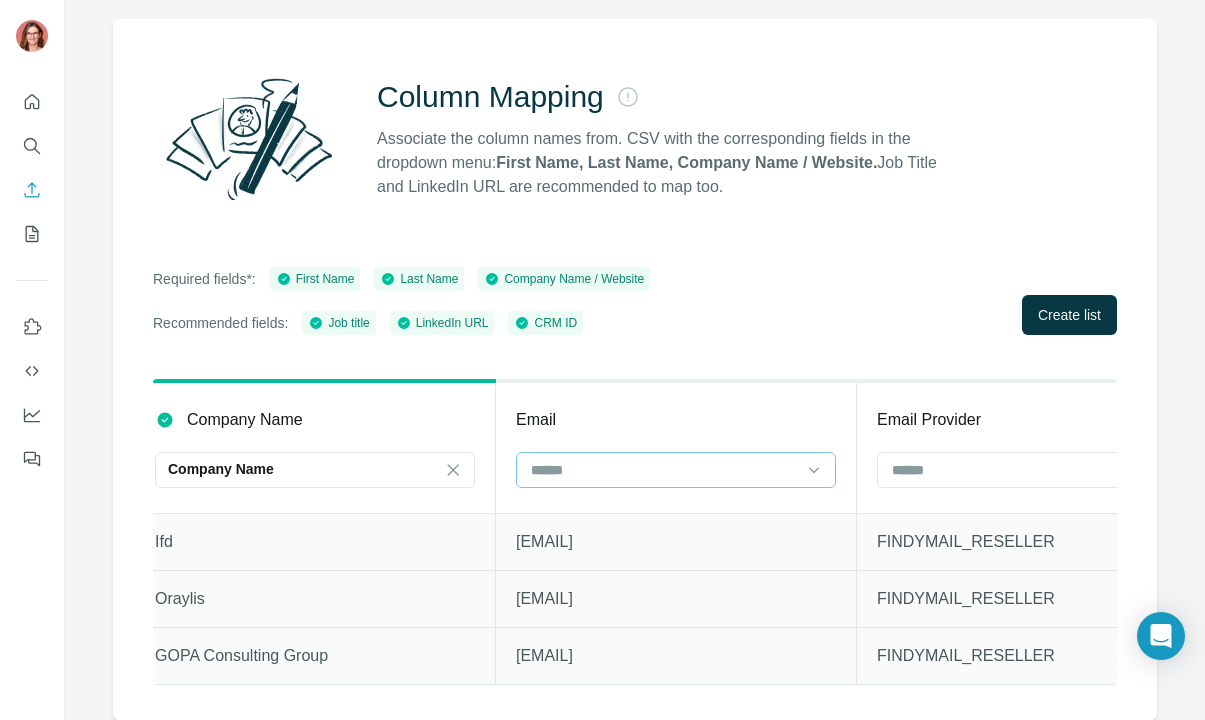 scroll, scrollTop: 0, scrollLeft: 1828, axis: horizontal 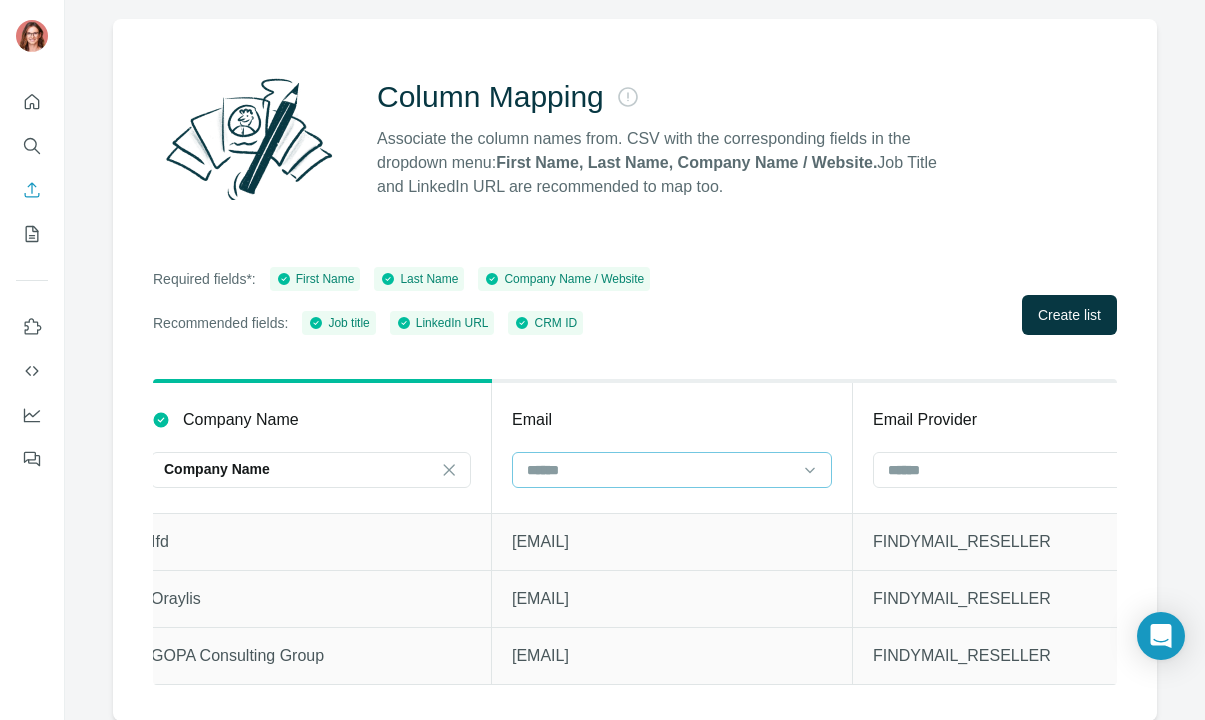 click at bounding box center [672, 470] 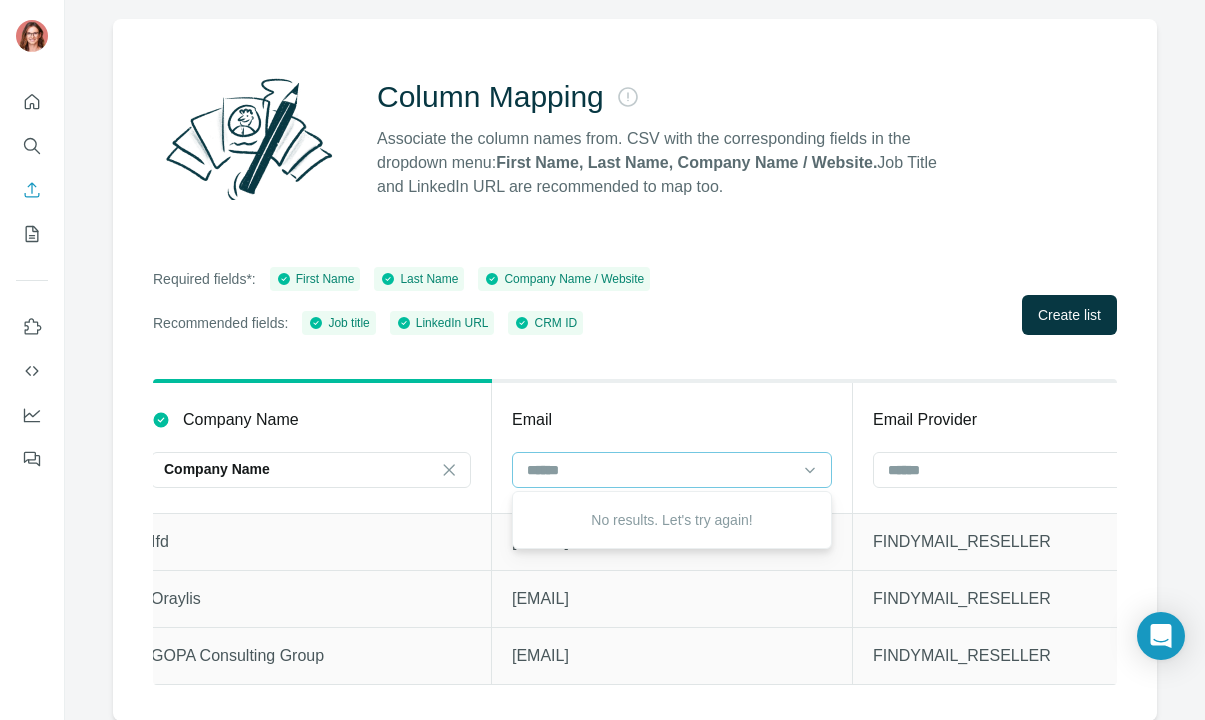 click at bounding box center (672, 470) 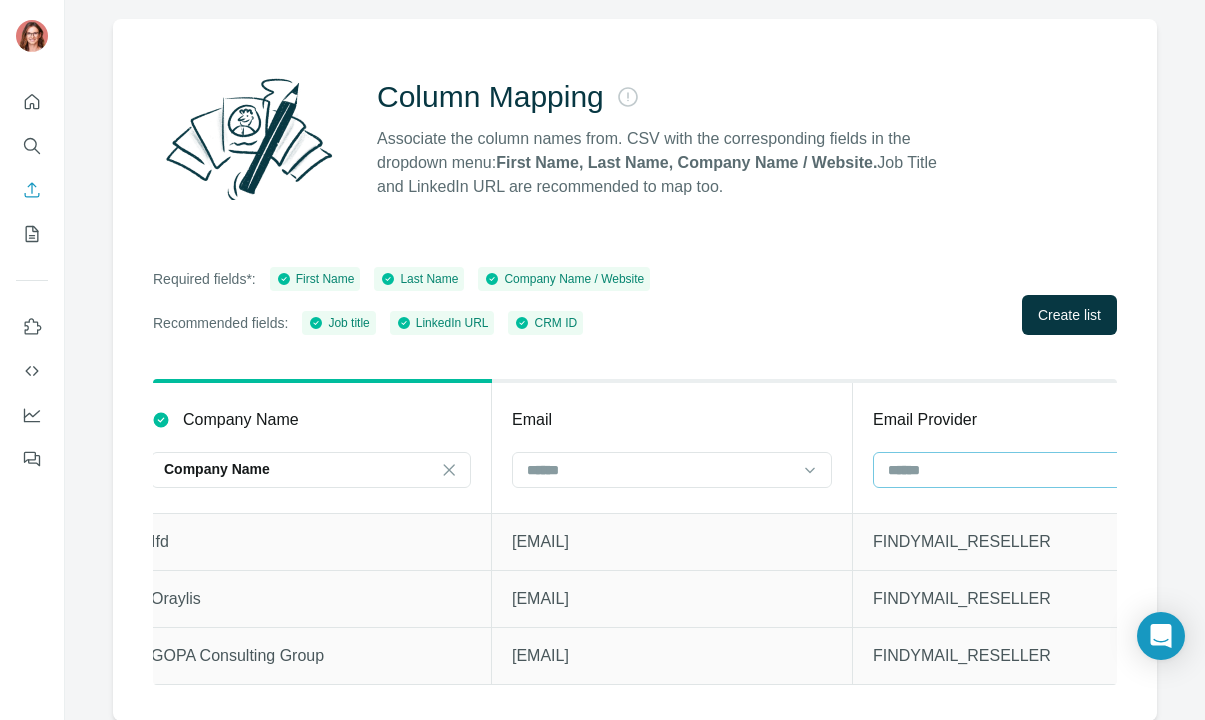 scroll, scrollTop: 0, scrollLeft: 1833, axis: horizontal 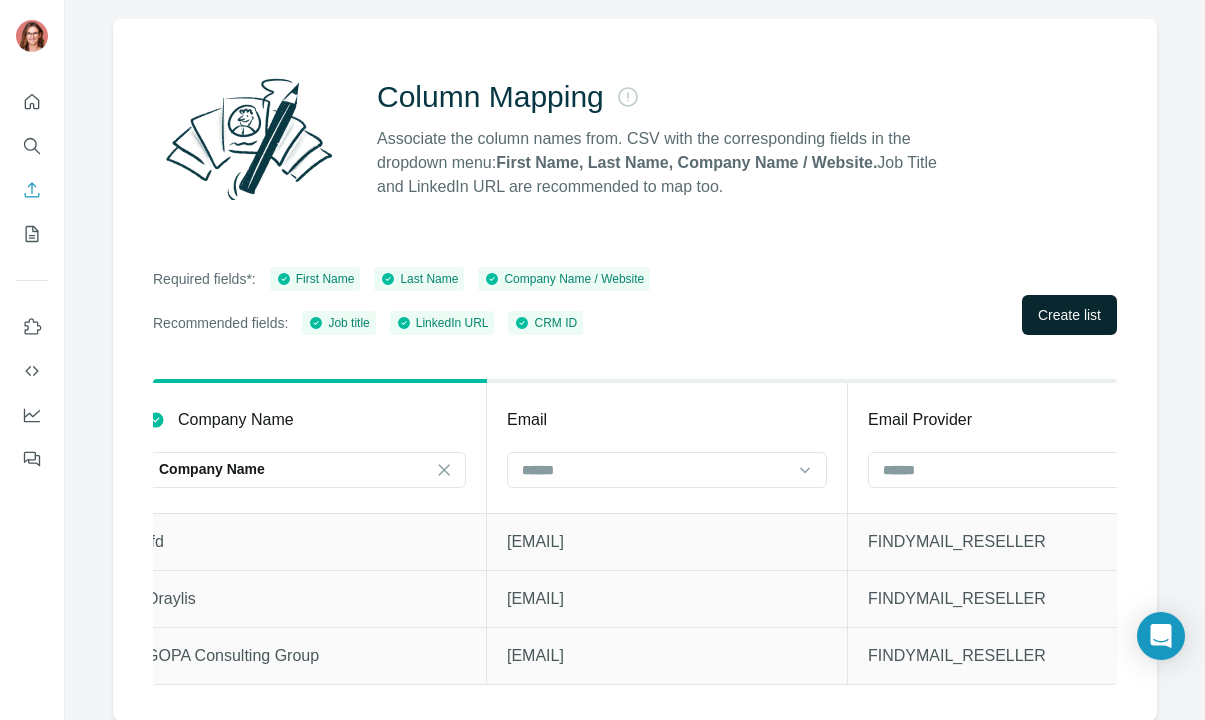 click on "Create list" at bounding box center [1069, 315] 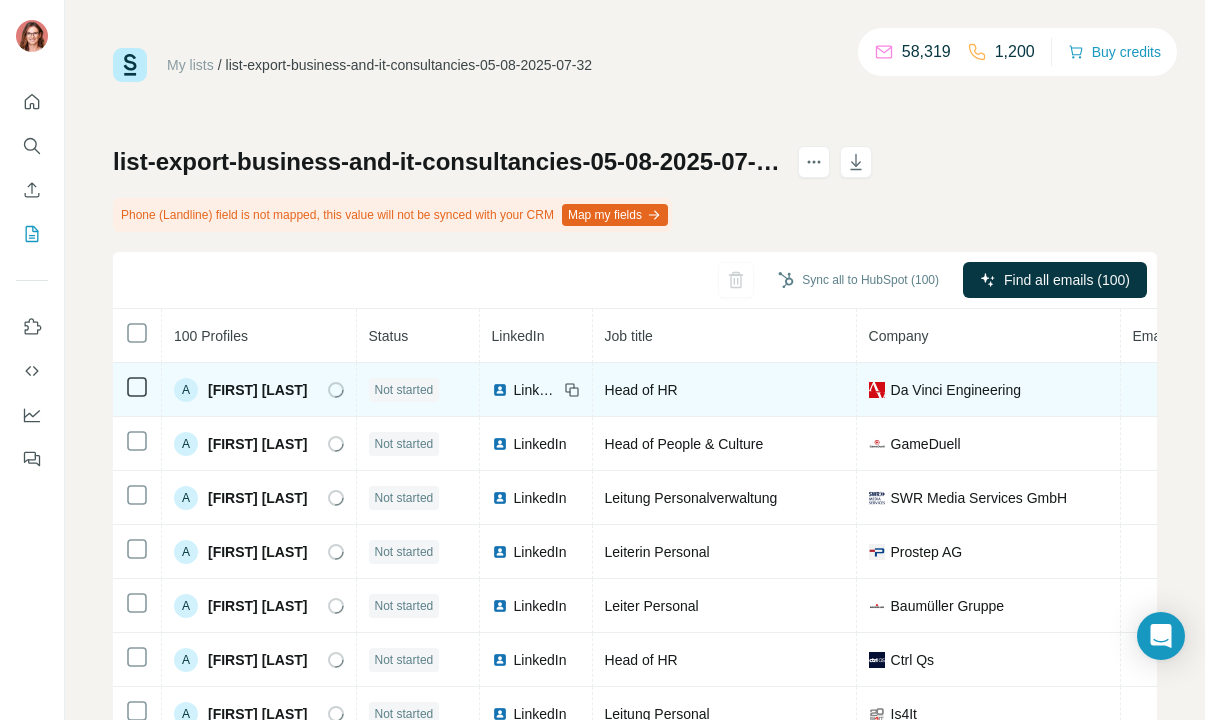 scroll, scrollTop: 0, scrollLeft: 442, axis: horizontal 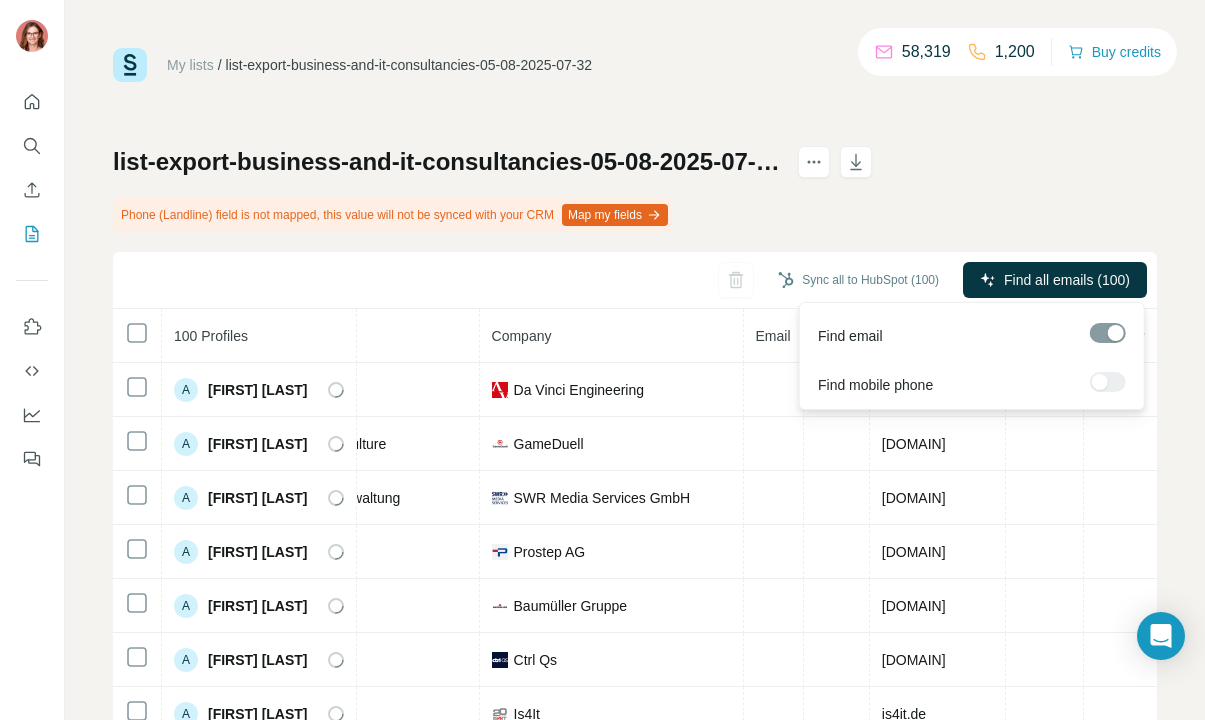 click at bounding box center (1108, 333) 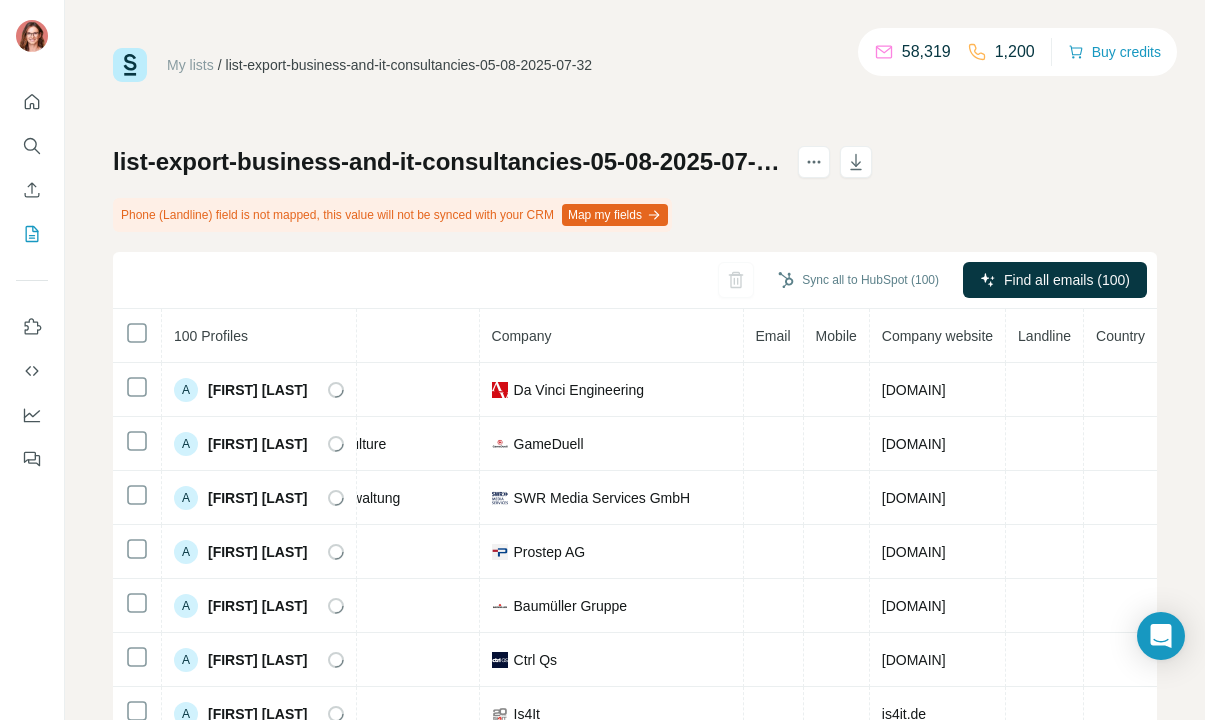 click on "list-export-business-and-it-consultancies-05-08-2025-07-32 Phone (Landline) field is not mapped, this value will not be synced with your CRM Map my fields Sync all to HubSpot (100) Find all emails (100) 100 Profiles Status LinkedIn Job title Company Email Mobile Company website Landline Country A Aileen Hofmann Not started LinkedIn Head of HR Da Vinci Engineering [DOMAIN] A Amina Chirrek Not started LinkedIn Head of People & Culture GameDuell [DOMAIN] A Andrea Haspinger Not started LinkedIn Leitung Personalverwaltung SWR Media Services GmbH [DOMAIN] A Andrea Hiemenz Not started LinkedIn Leiterin Personal Prostep AG [DOMAIN] A Andreas Formann Not started LinkedIn Leiter Personal Baumüller Gruppe [DOMAIN] A Anja German Not started LinkedIn Head of HR Ctrl Qs [DOMAIN] A Anja Schüßler Not started LinkedIn Leitung Personal Is4It [DOMAIN] A Anja Graf Not started LinkedIn Head of HR PDV.group A Anna Buchauer Not started LinkedIn Personalleitung BUNG Unternehmensgruppe [DOMAIN]" at bounding box center [635, 491] 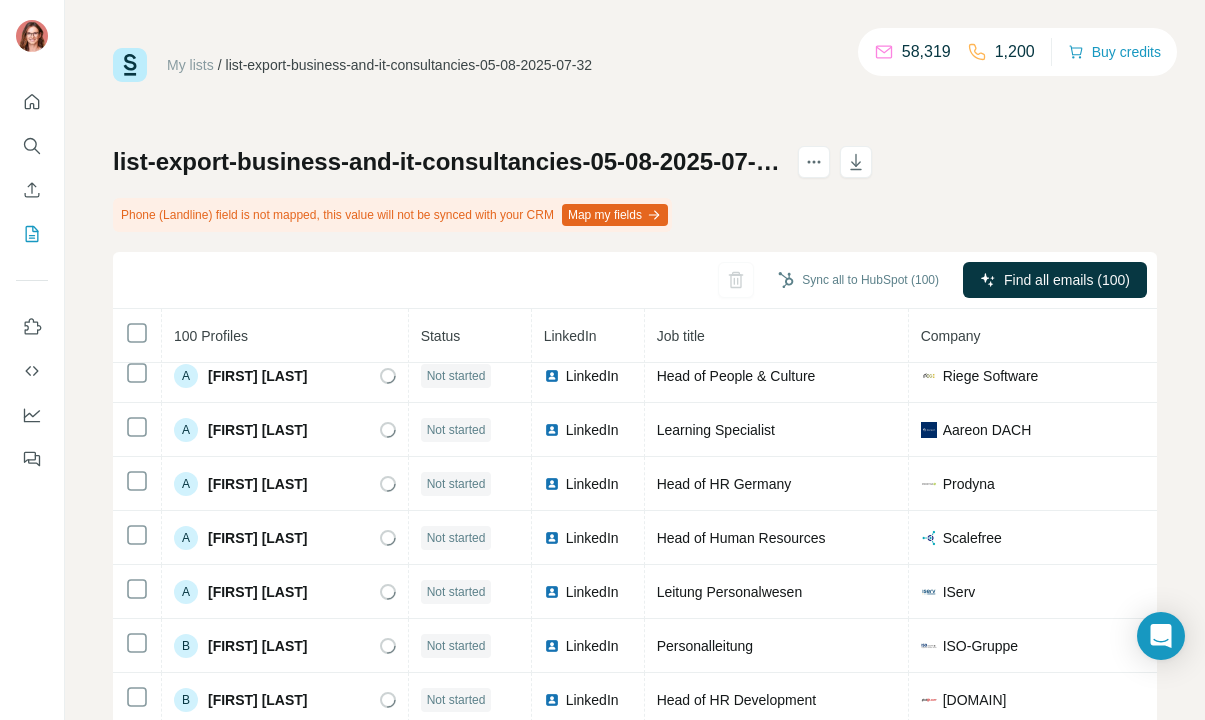 scroll, scrollTop: 0, scrollLeft: 0, axis: both 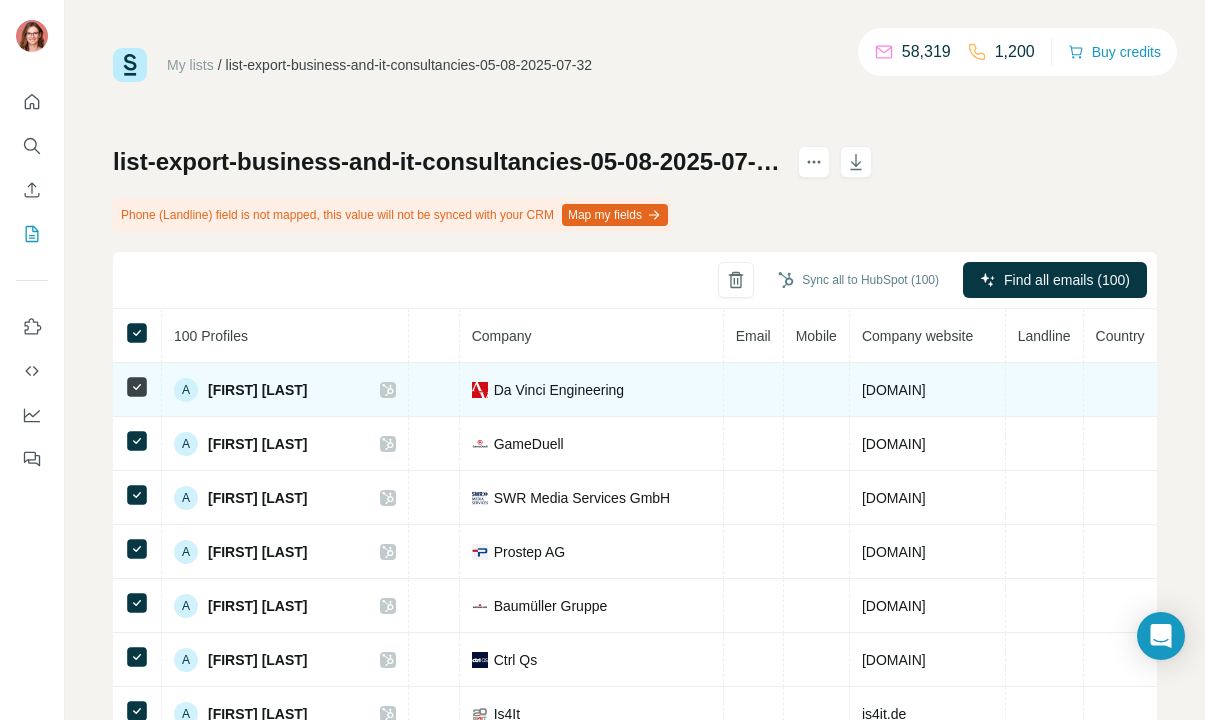 click at bounding box center [754, 390] 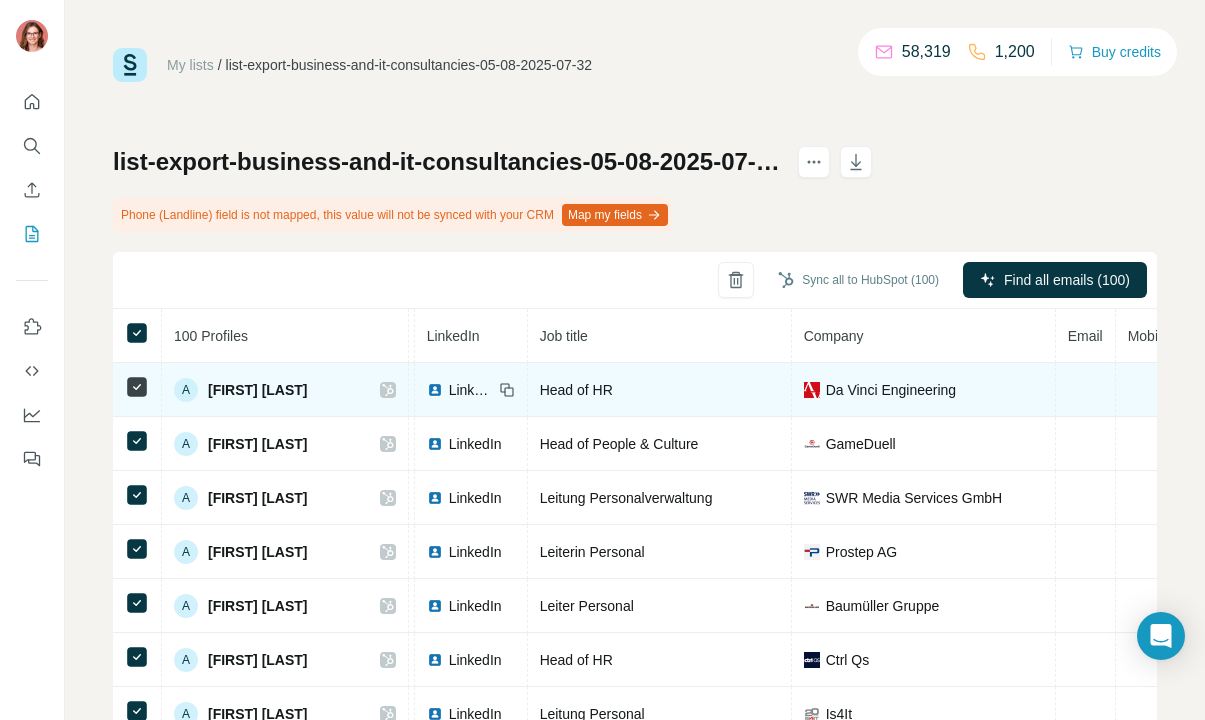 scroll, scrollTop: 0, scrollLeft: 0, axis: both 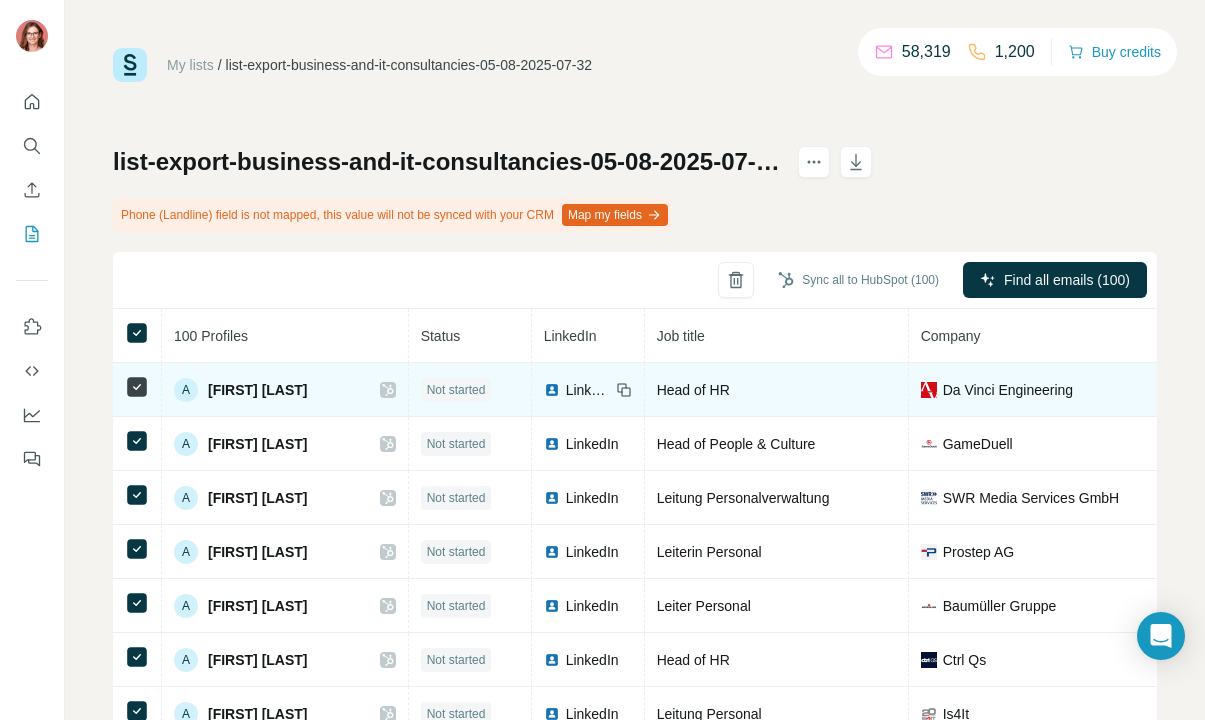 click on "[FIRST] [LAST]" at bounding box center (258, 390) 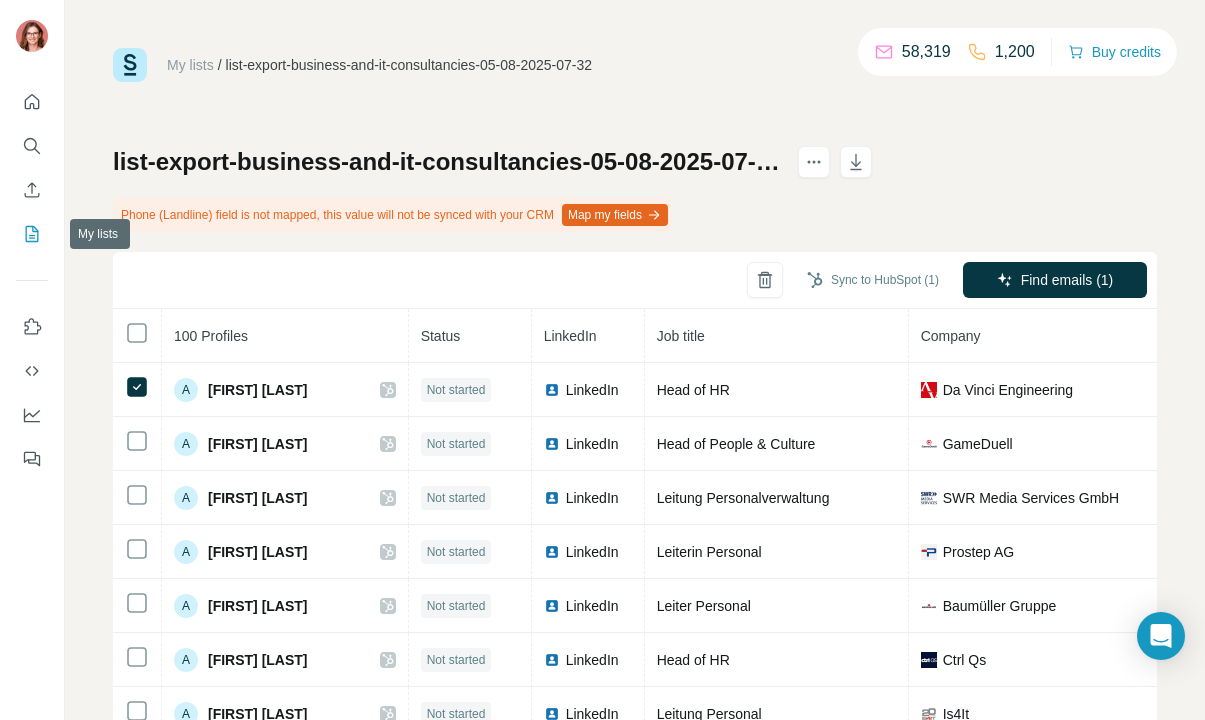 click 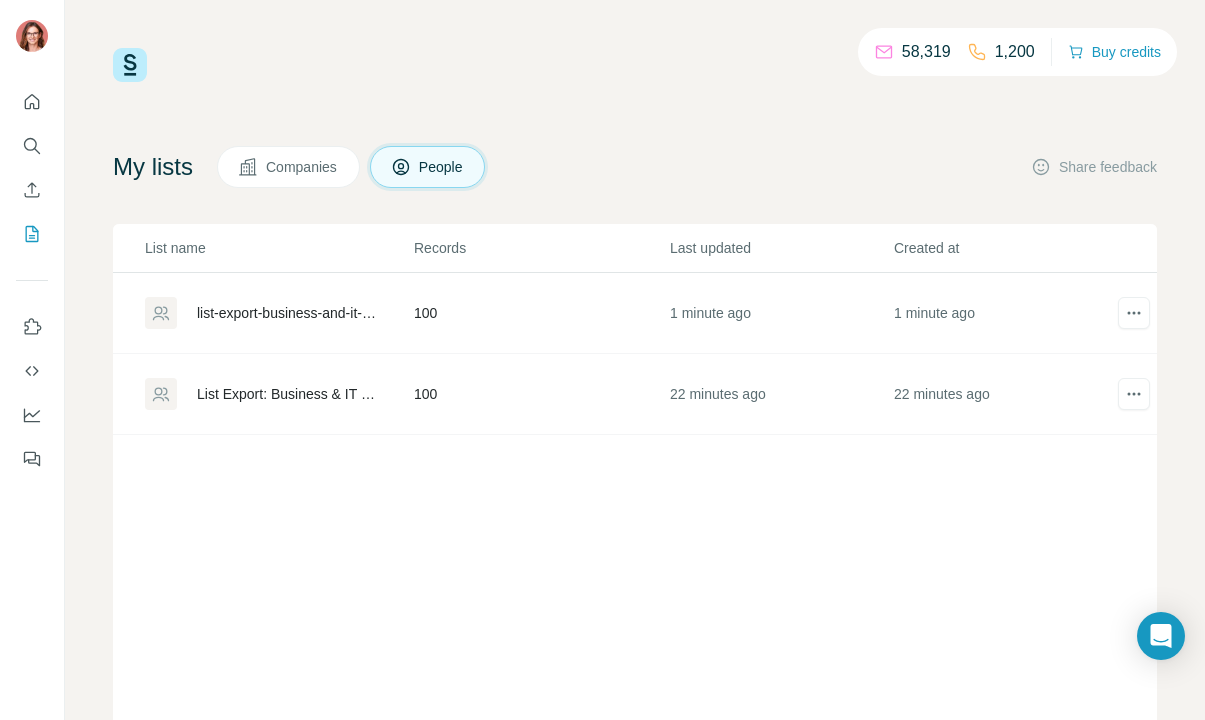 click on "list-export-business-and-it-consultancies-05-08-2025-07-32" at bounding box center (288, 313) 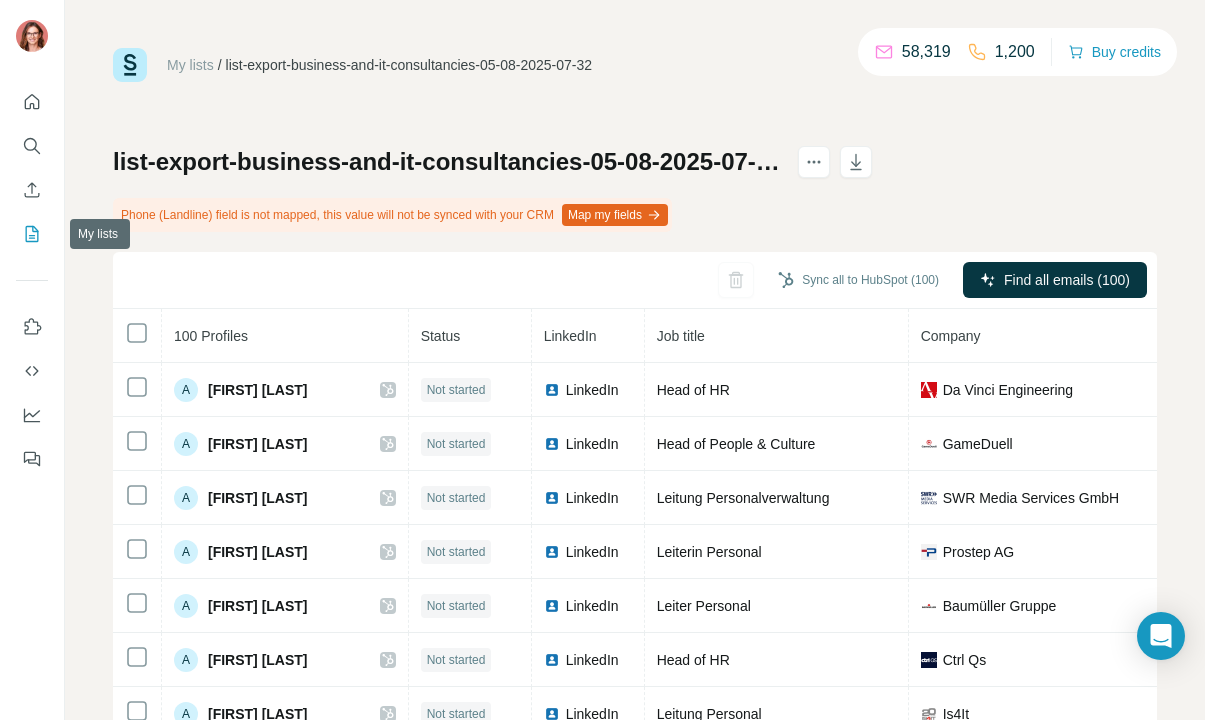 click 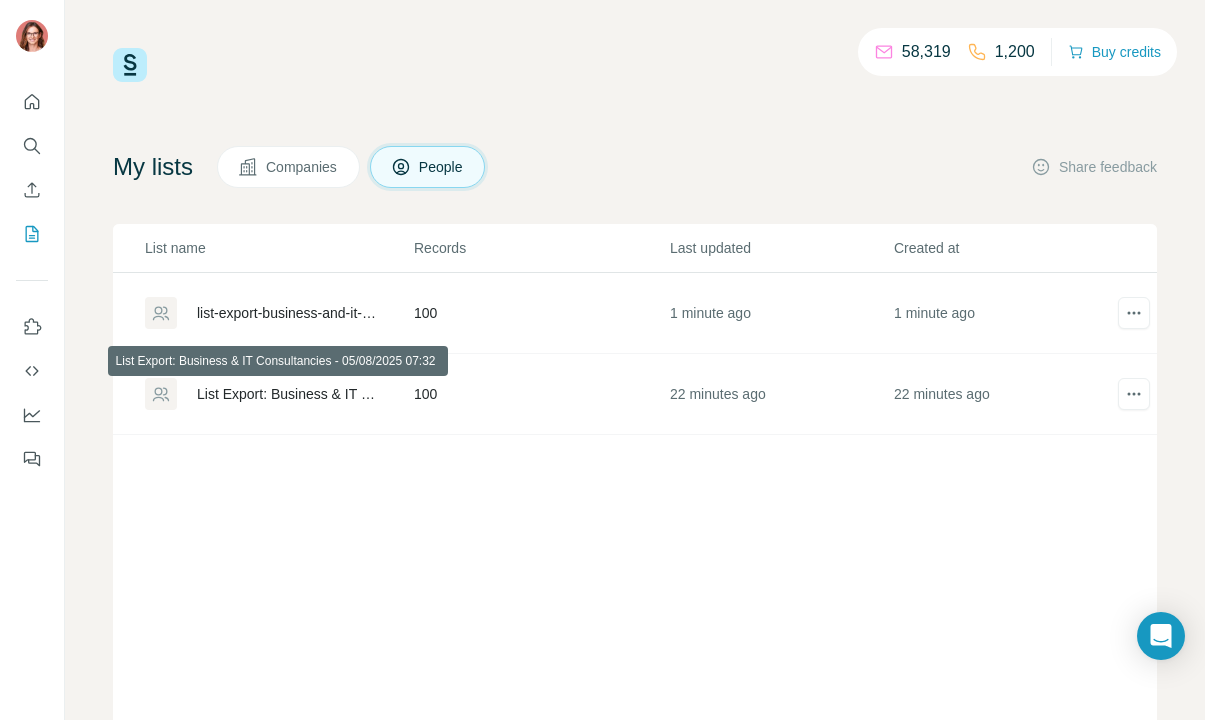 click on "List Export: Business & IT Consultancies - 05/08/2025 07:32" at bounding box center [288, 394] 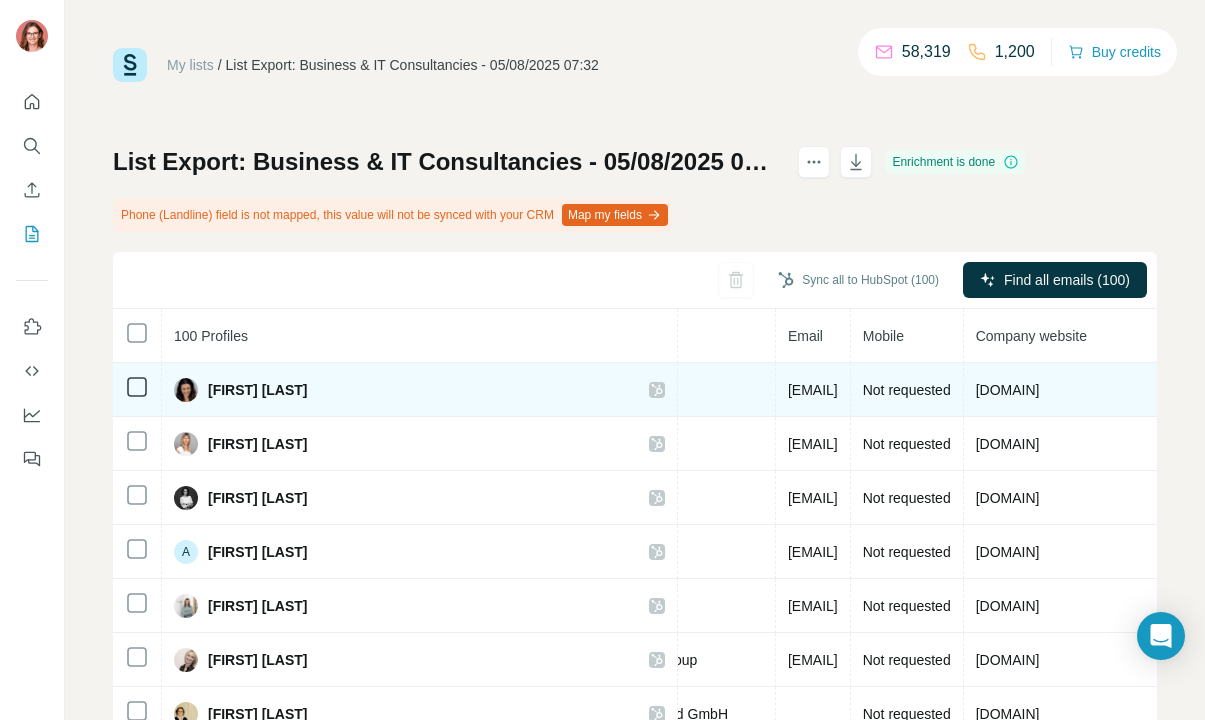 scroll, scrollTop: 0, scrollLeft: 896, axis: horizontal 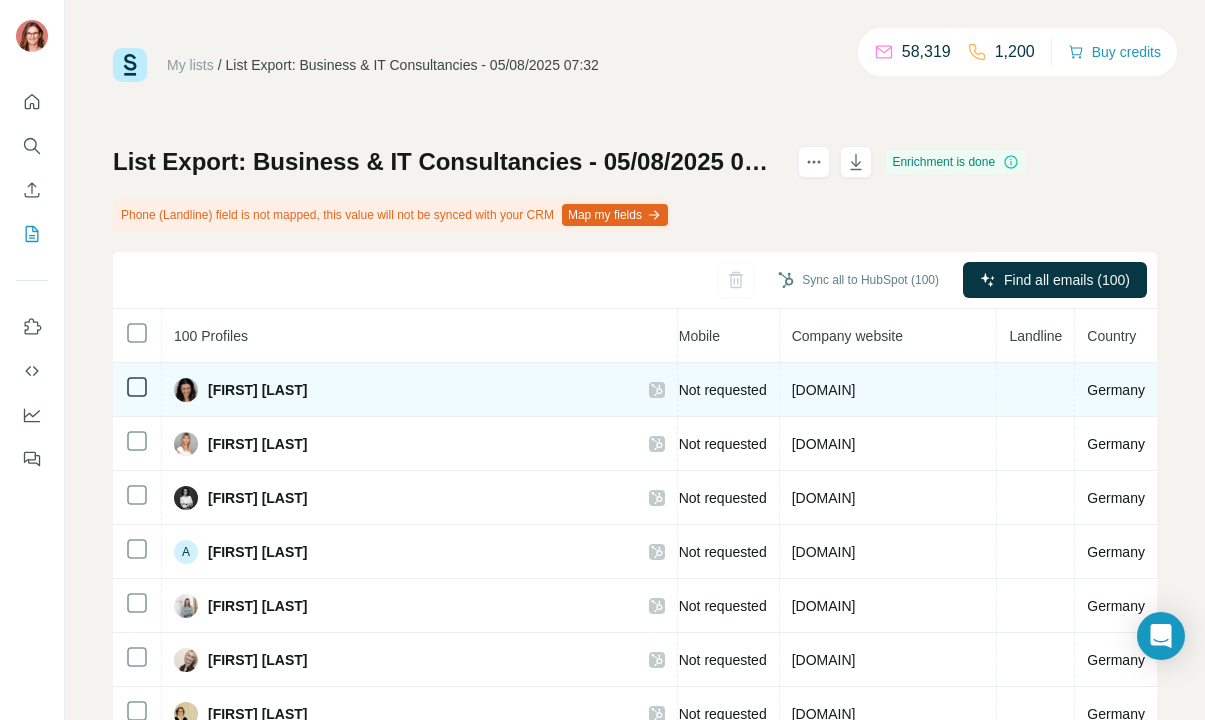 click on "Not requested" at bounding box center [723, 390] 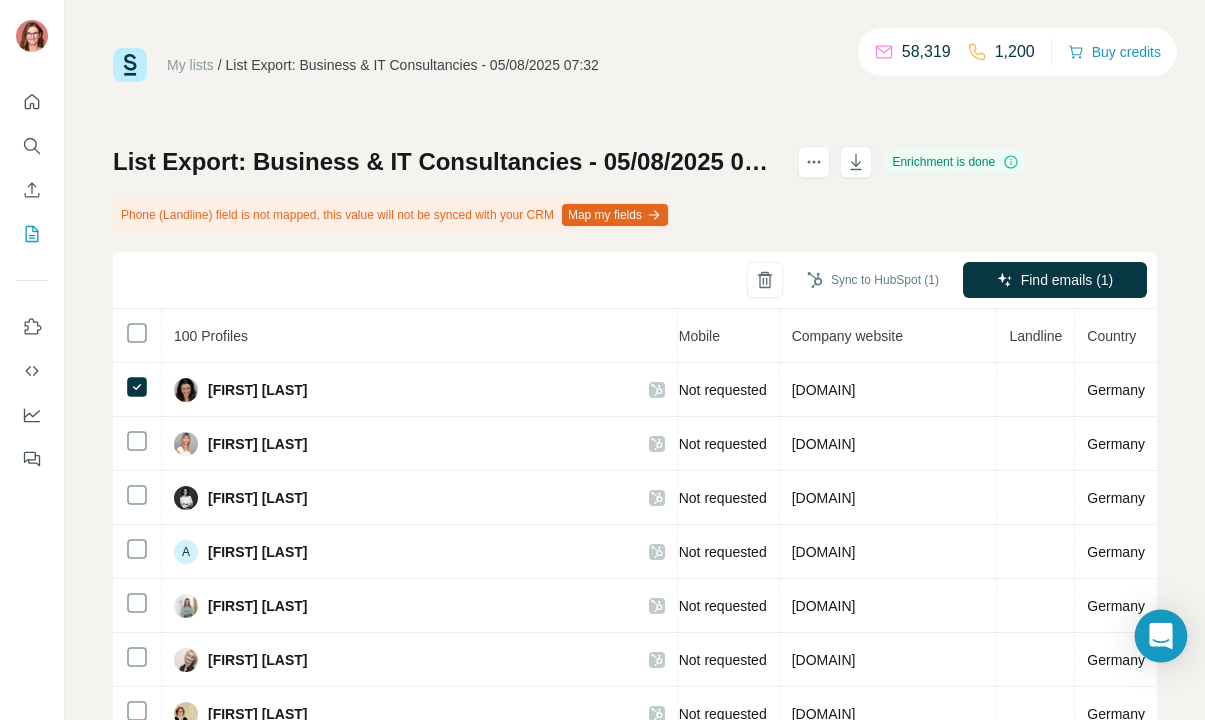 click at bounding box center [1161, 636] 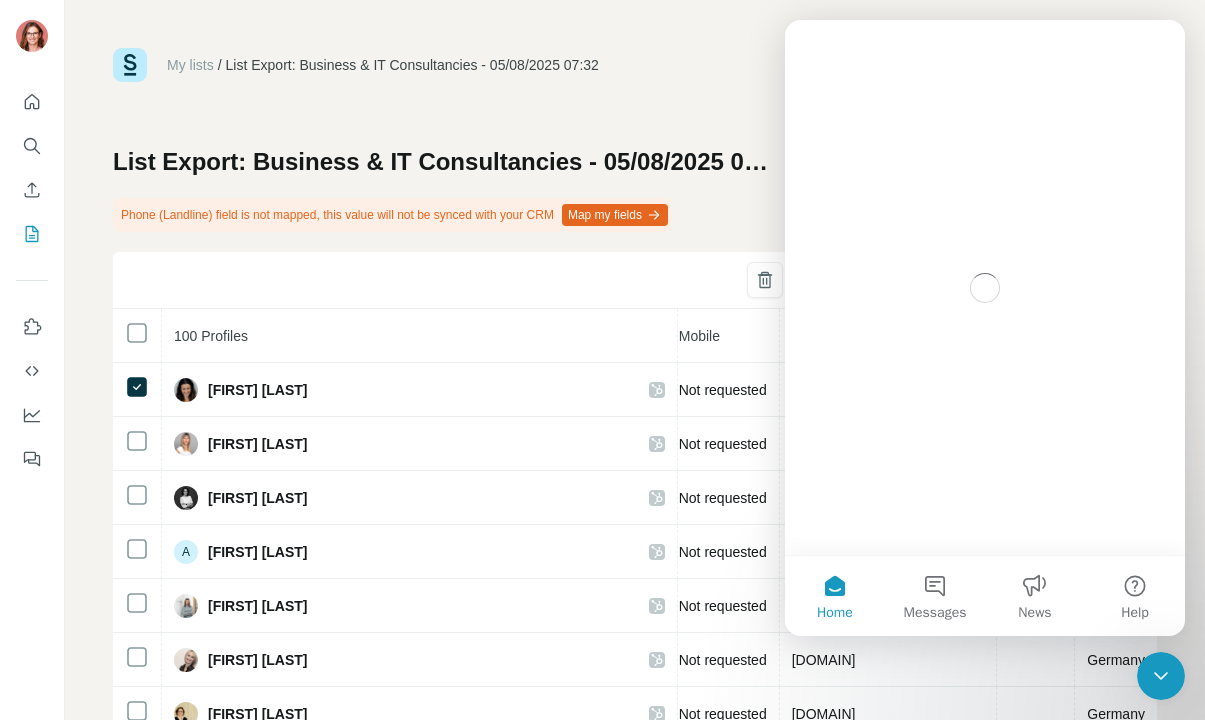 scroll, scrollTop: 0, scrollLeft: 0, axis: both 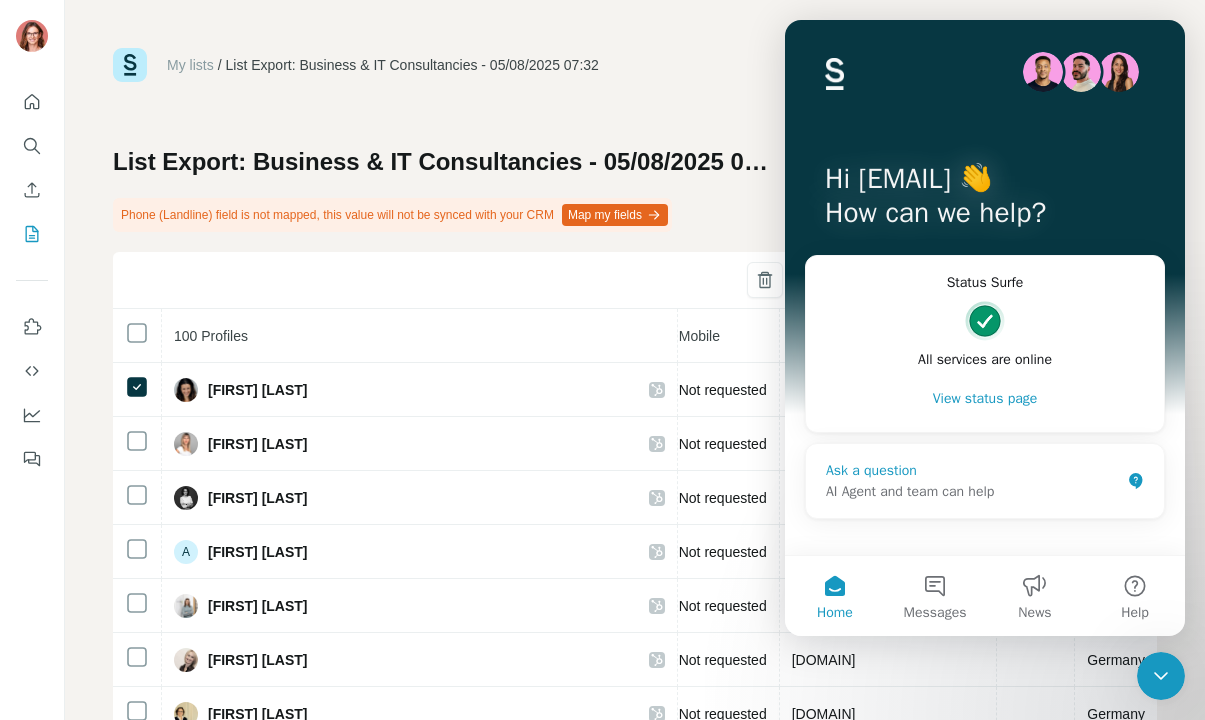click on "AI Agent and team can help" at bounding box center (973, 491) 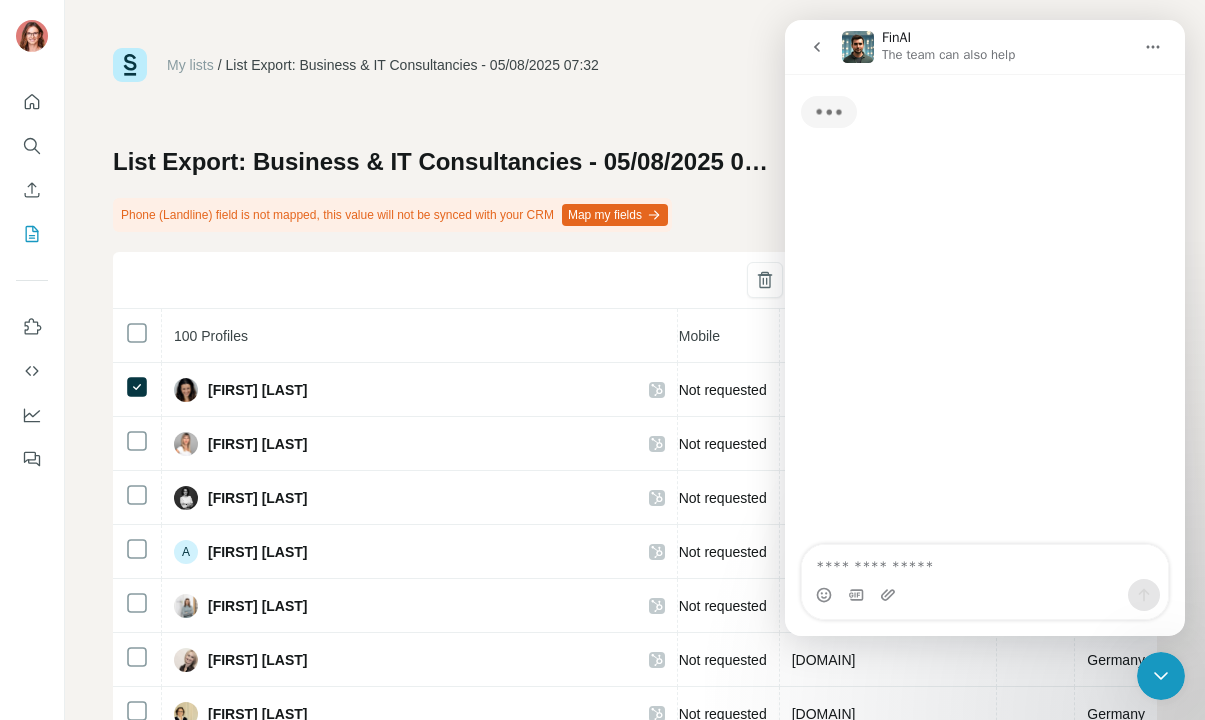 scroll, scrollTop: 0, scrollLeft: 0, axis: both 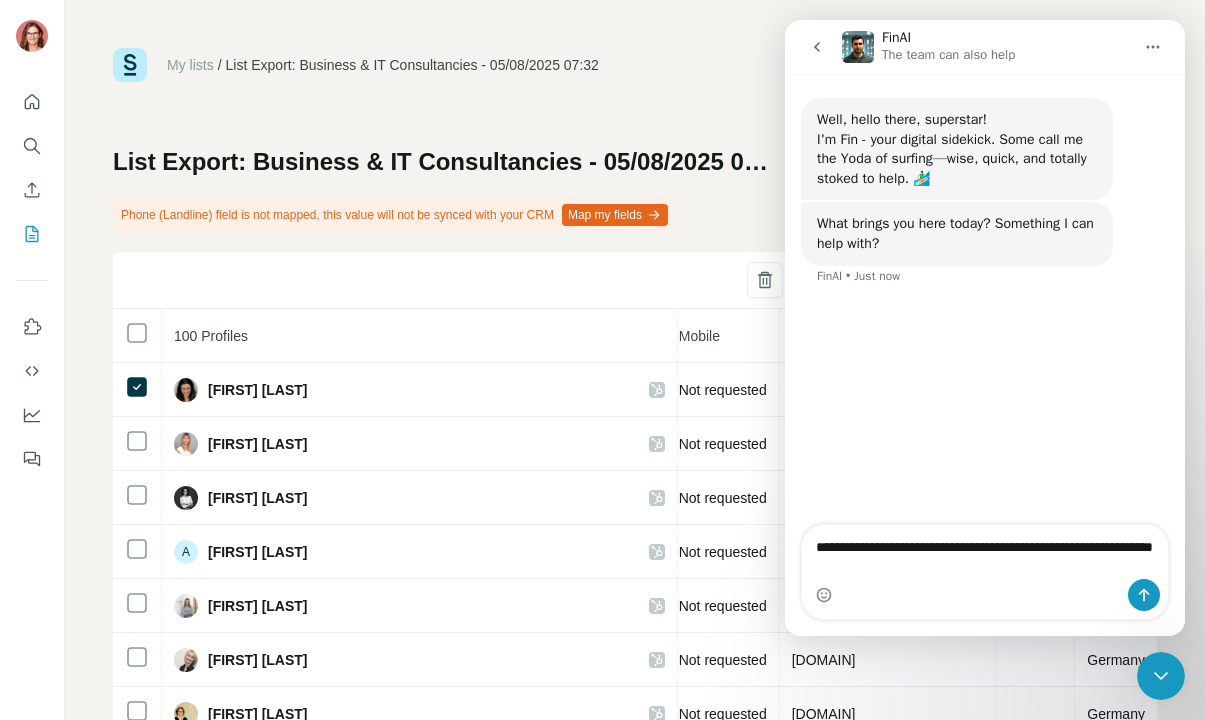 type on "**********" 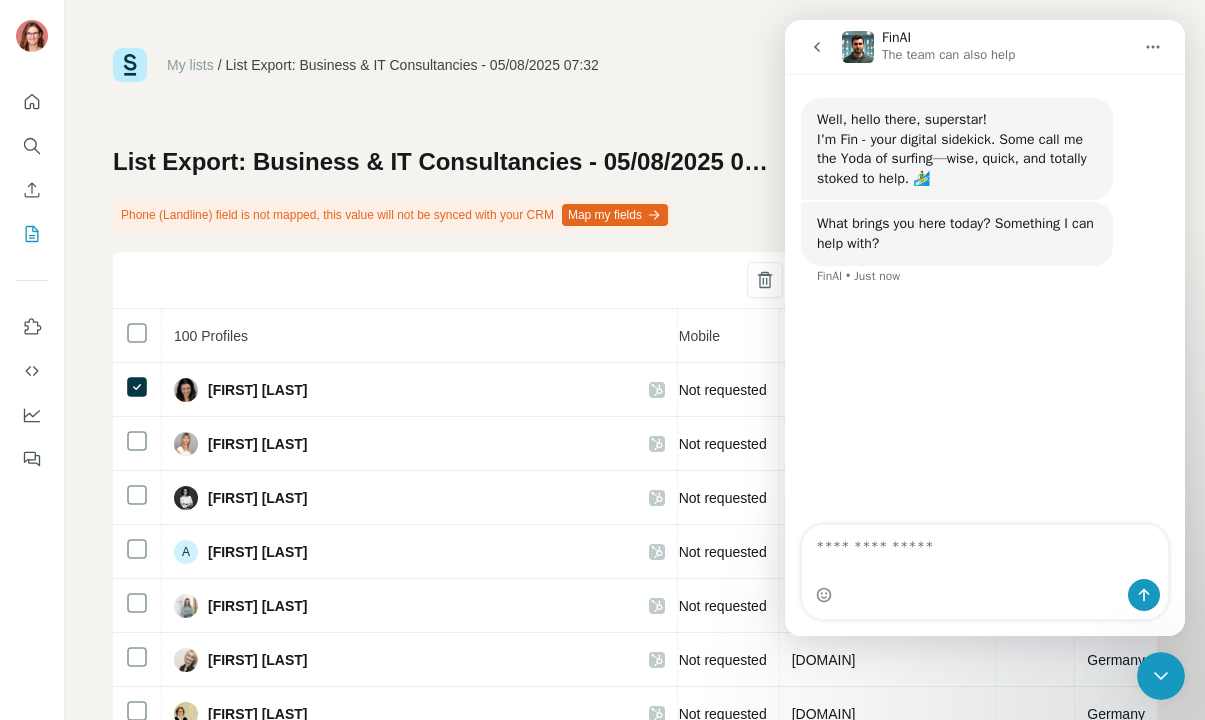 type on "*" 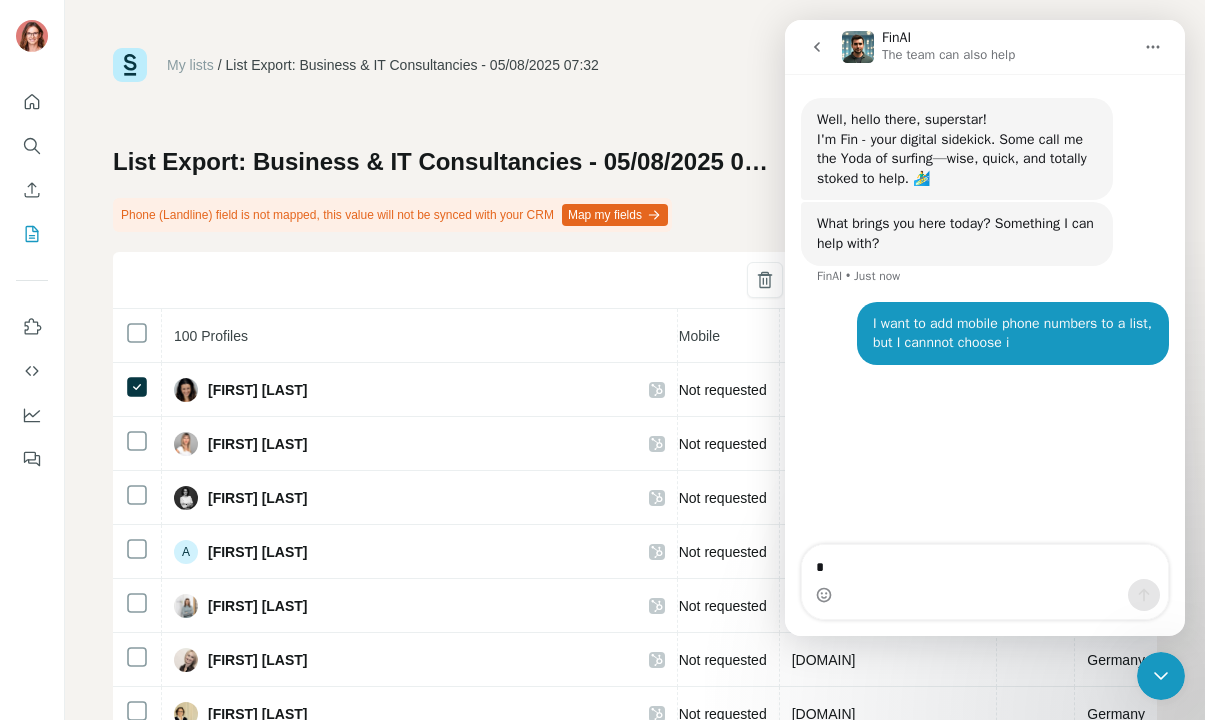 type 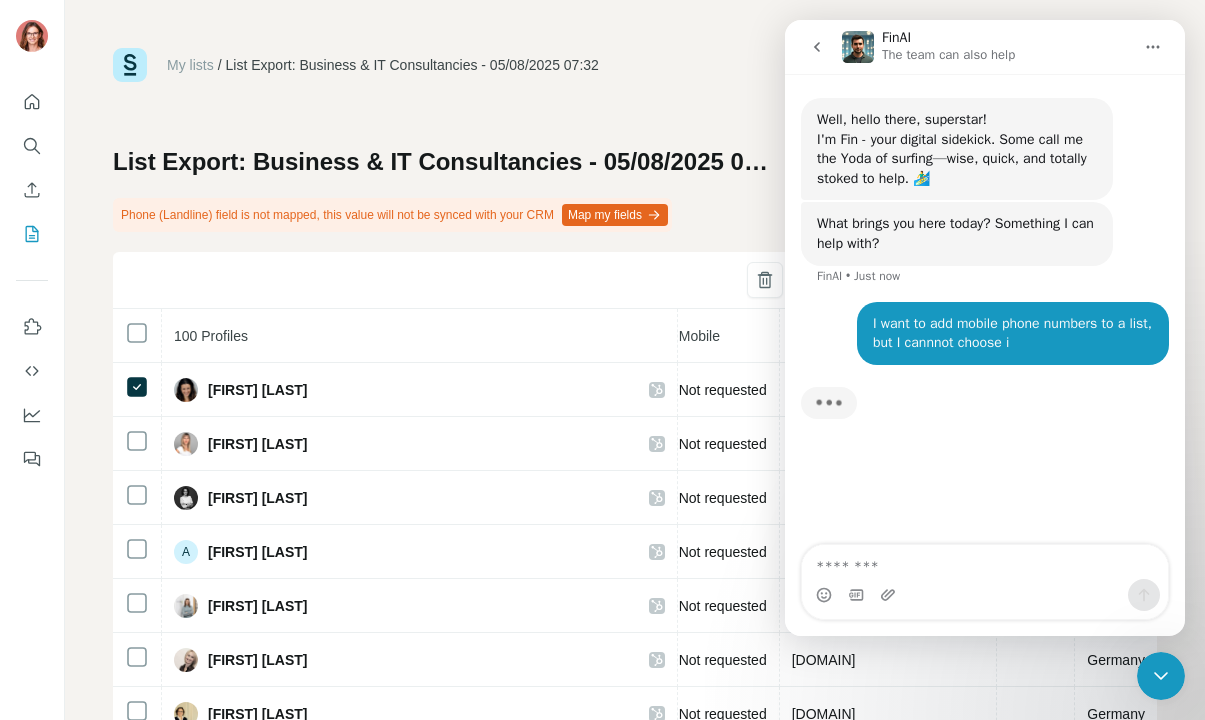 click on "Sync to HubSpot (1) Find emails (1)" at bounding box center (635, 280) 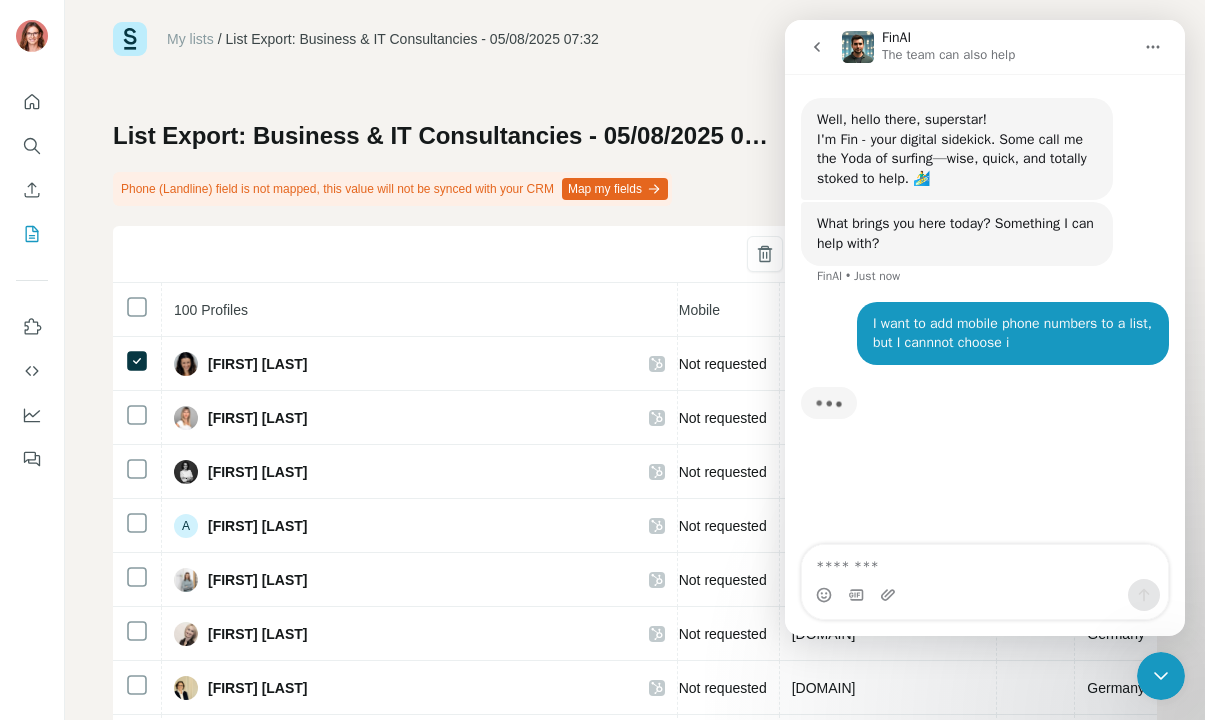 scroll, scrollTop: 0, scrollLeft: 0, axis: both 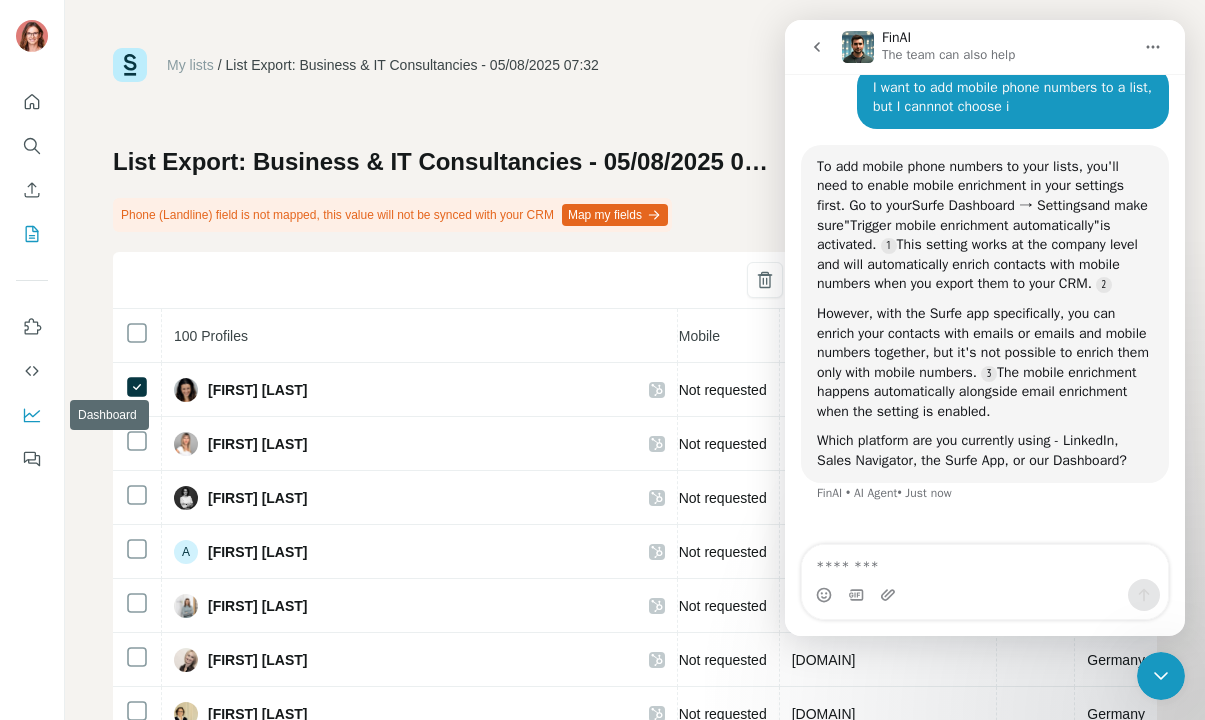 click 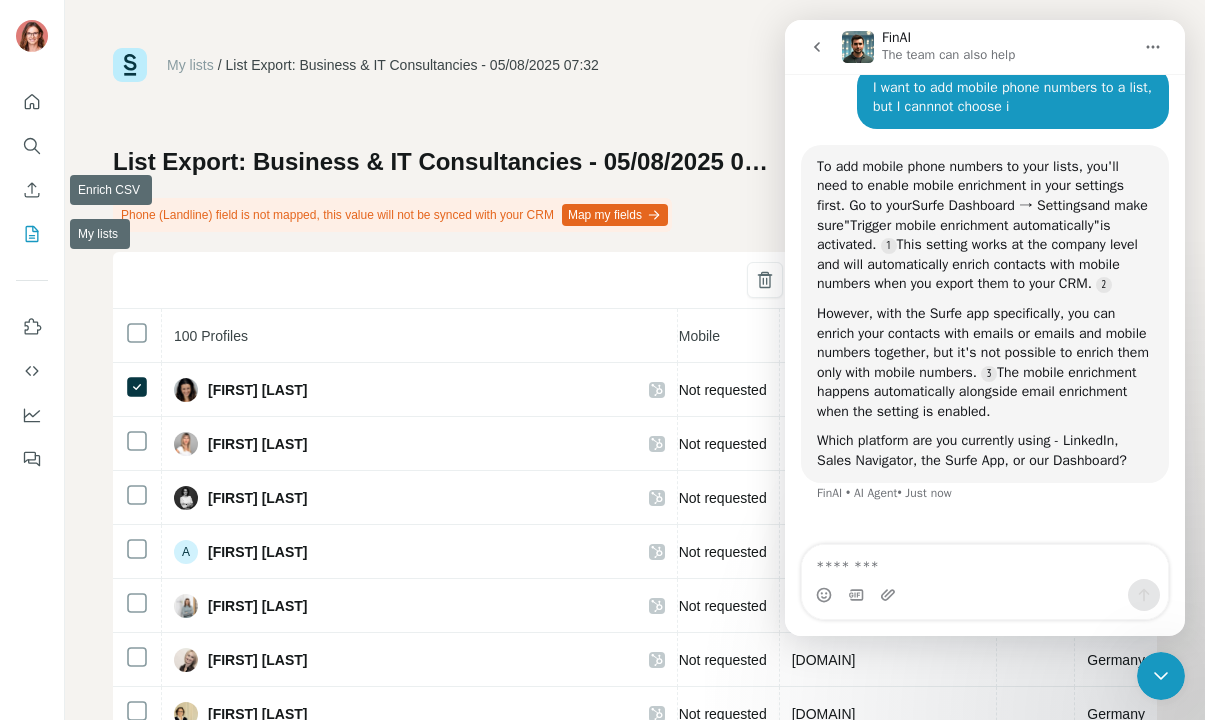 click 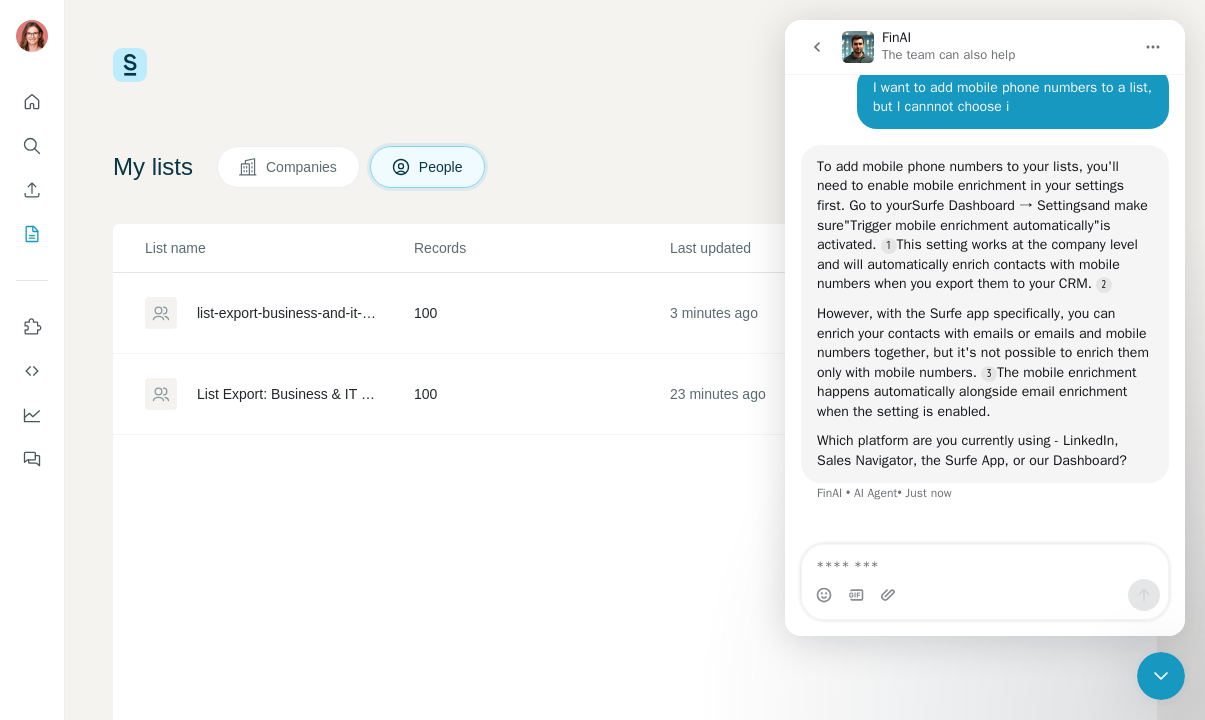 click on "List Export: Business & IT Consultancies - 05/08/2025 07:32" at bounding box center [288, 394] 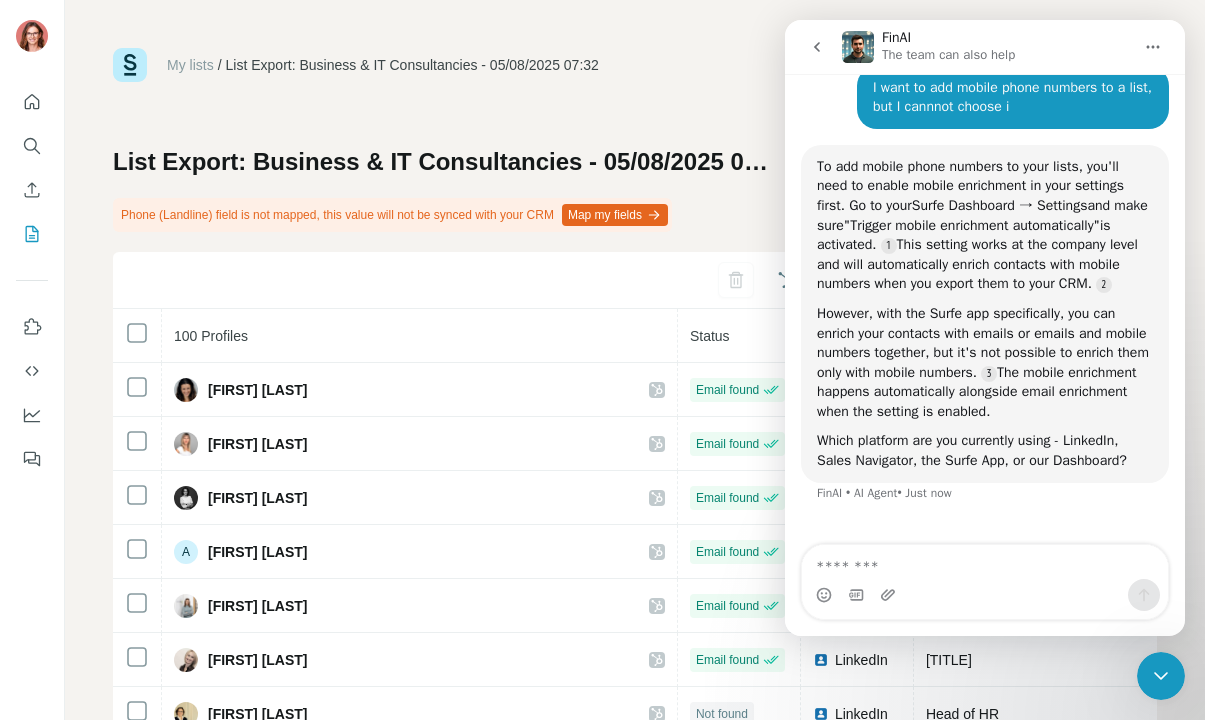click 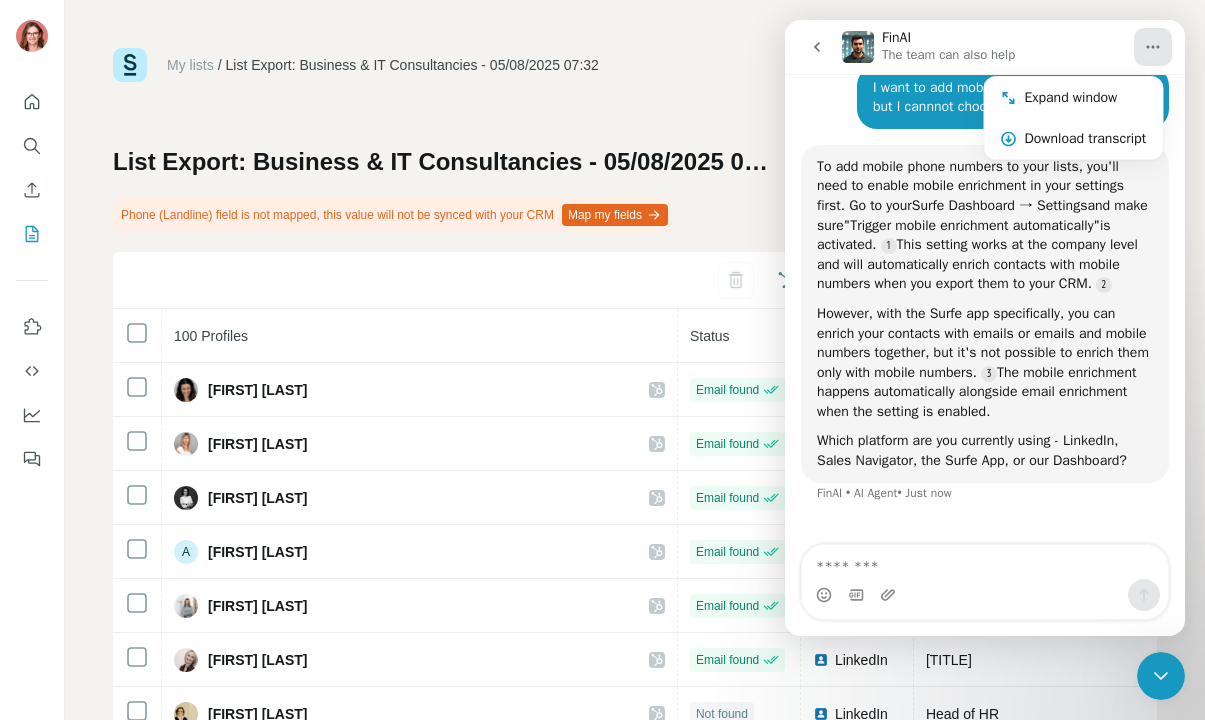 click 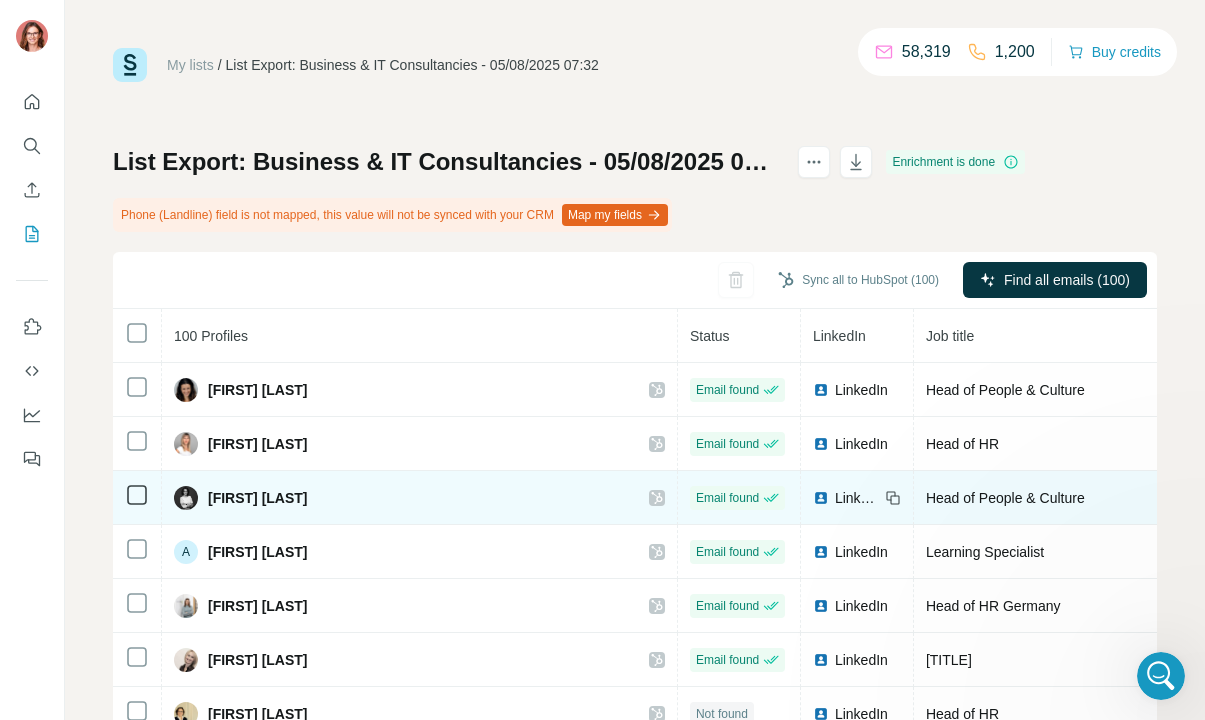scroll, scrollTop: 0, scrollLeft: 0, axis: both 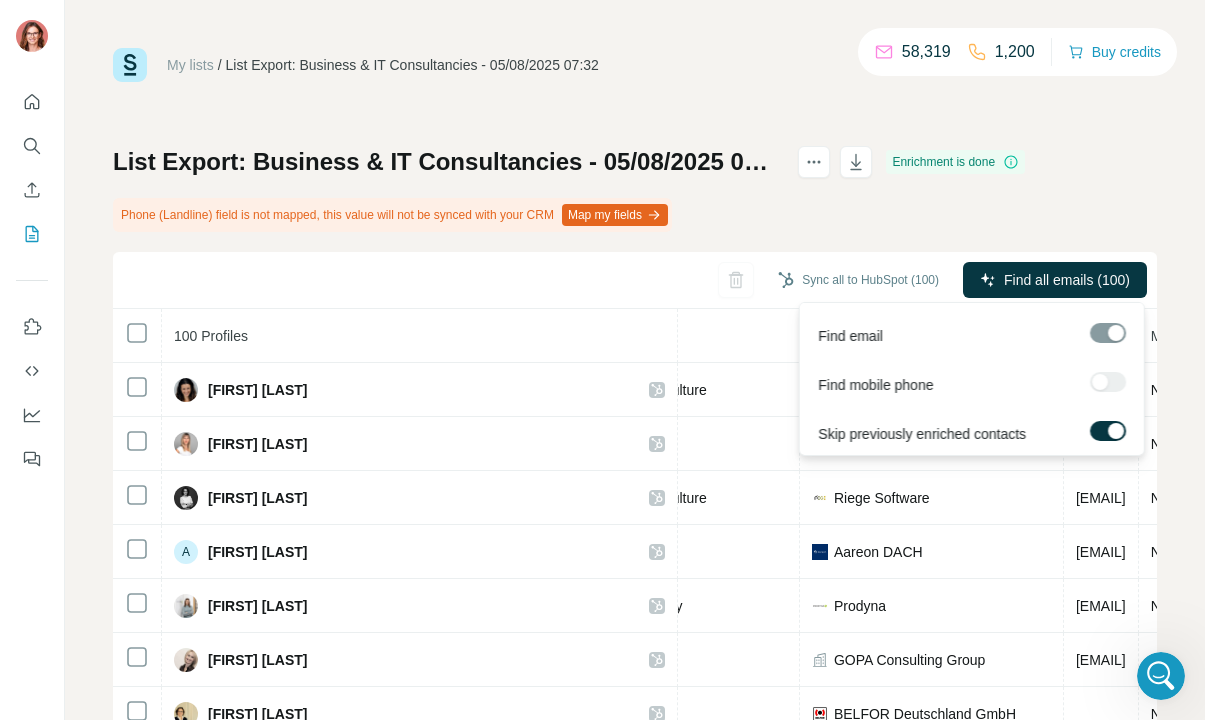 click at bounding box center (1108, 382) 